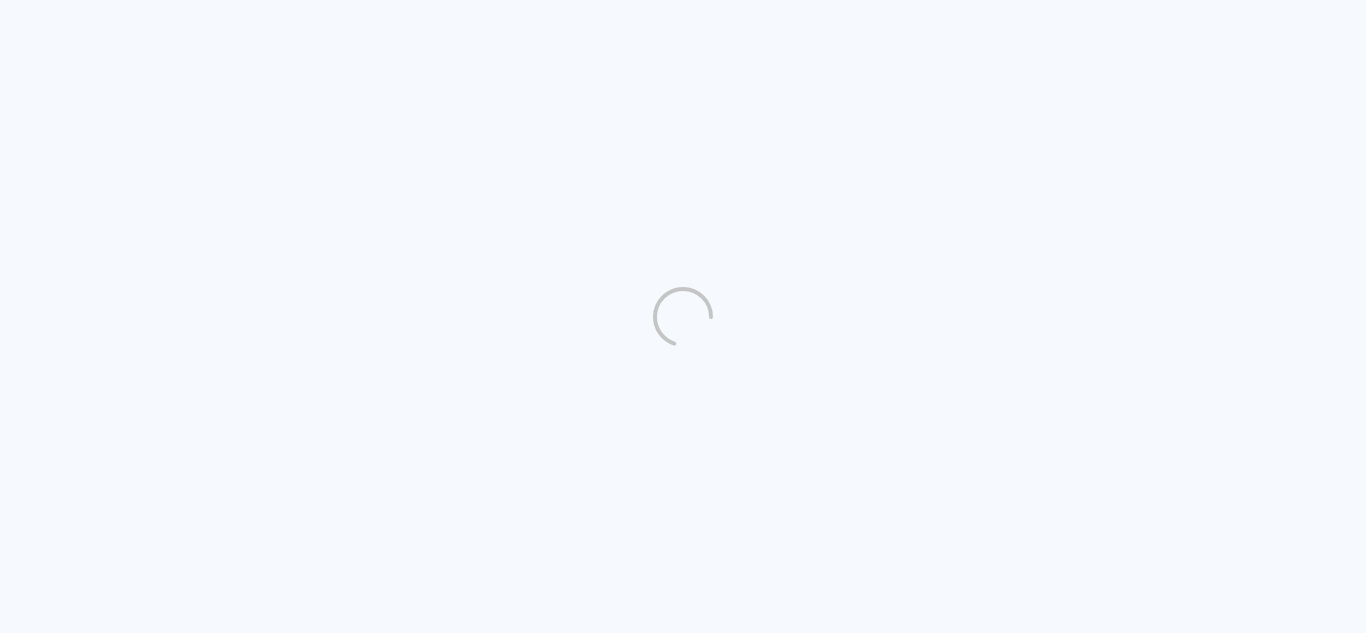 scroll, scrollTop: 0, scrollLeft: 0, axis: both 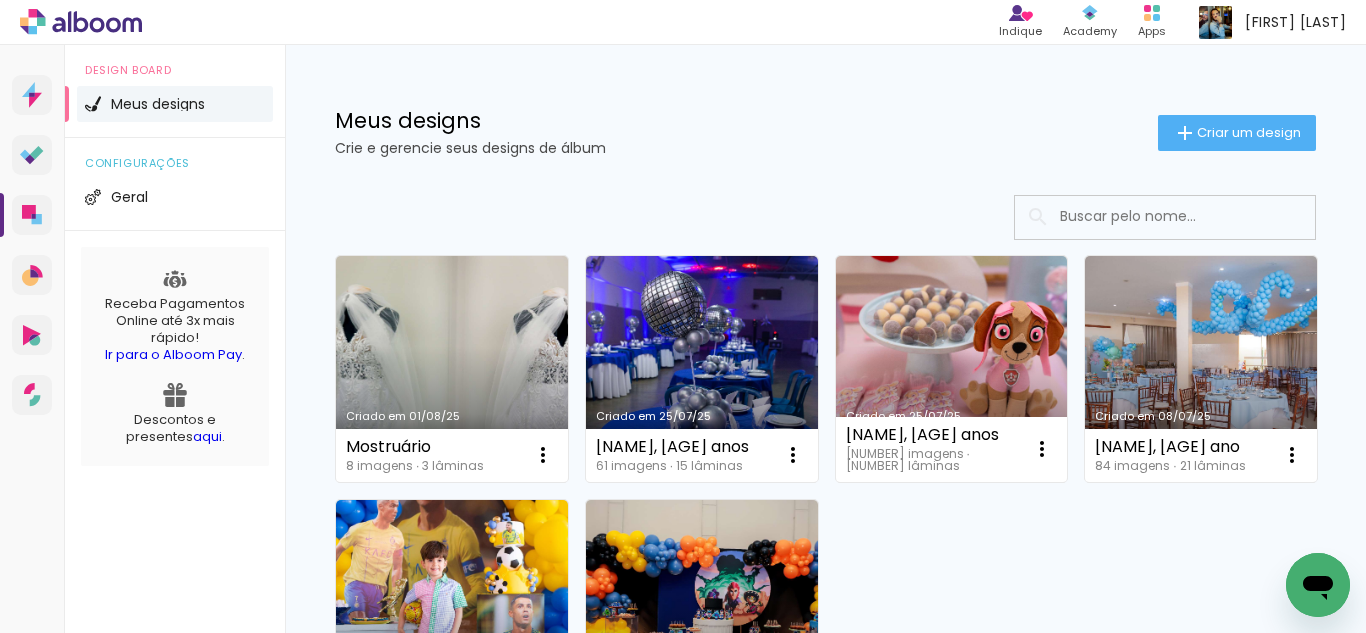 click on "Criado em 01/08/25" at bounding box center [452, 369] 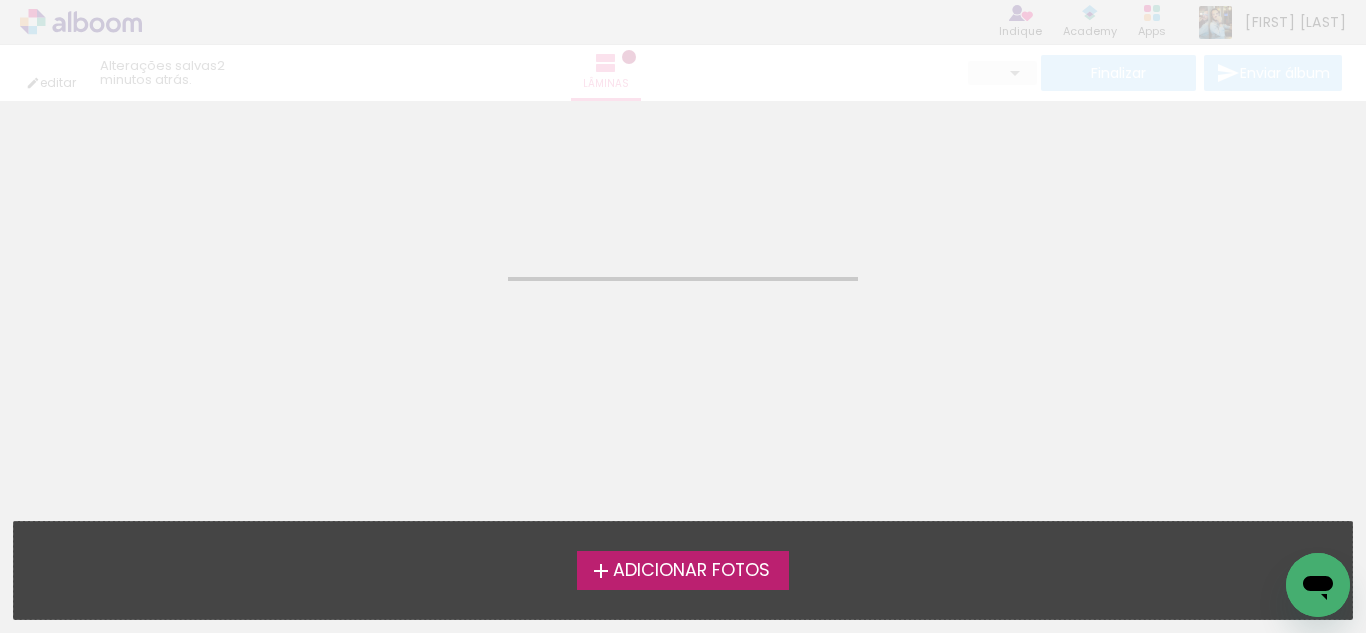 scroll, scrollTop: 0, scrollLeft: 0, axis: both 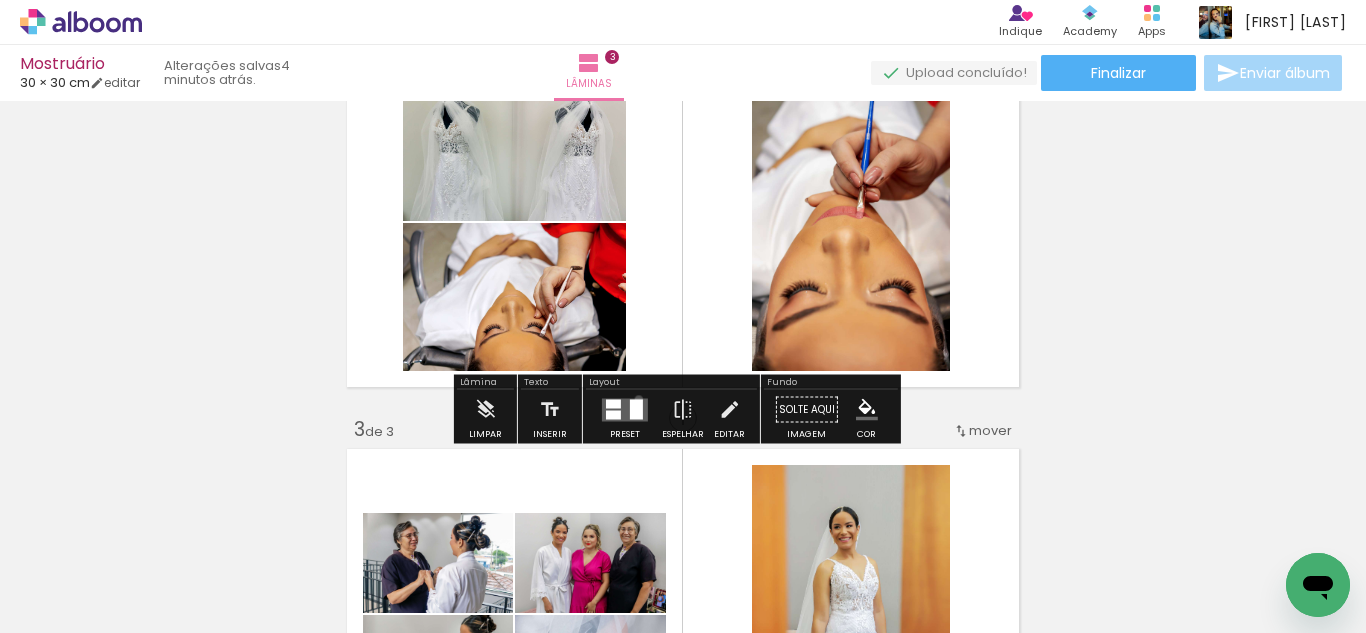 click at bounding box center (636, 409) 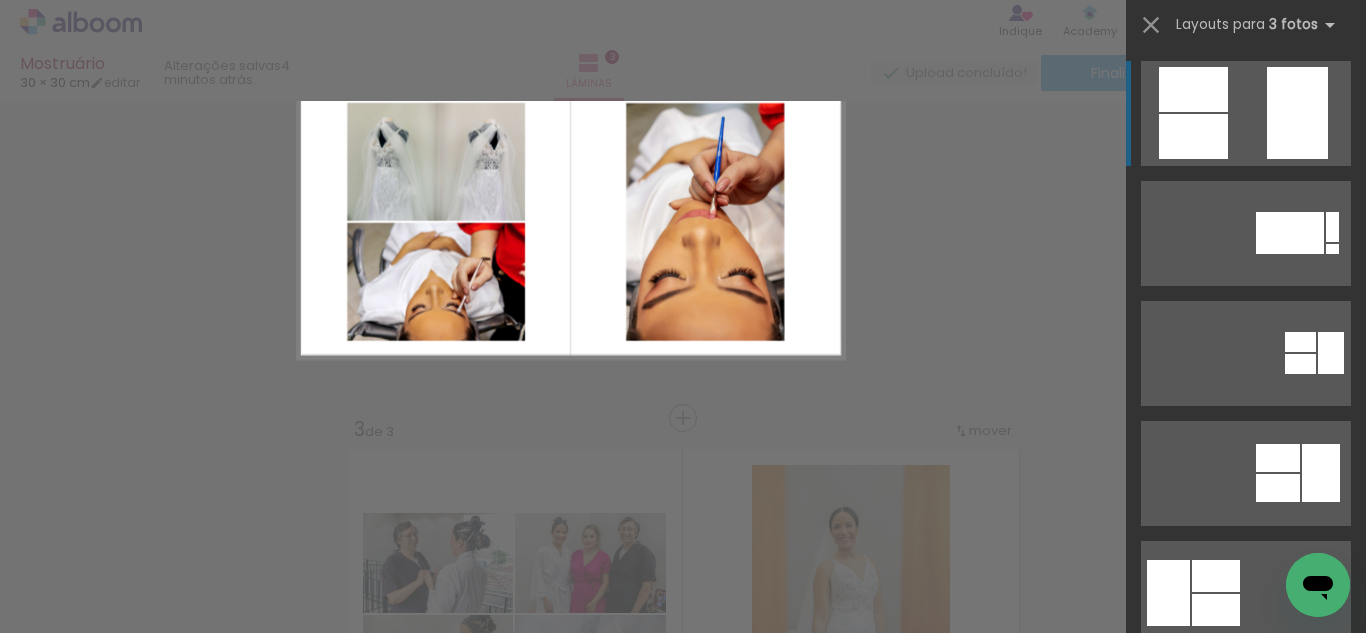 scroll, scrollTop: 417, scrollLeft: 0, axis: vertical 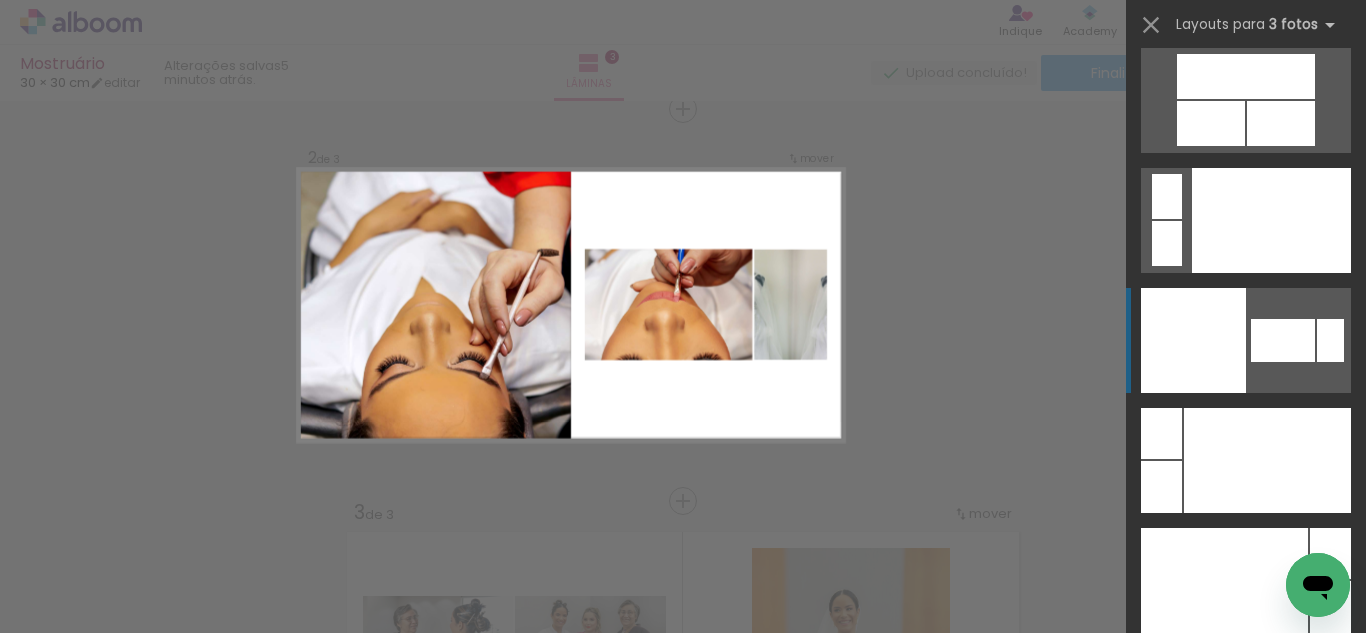 click at bounding box center (1193, 340) 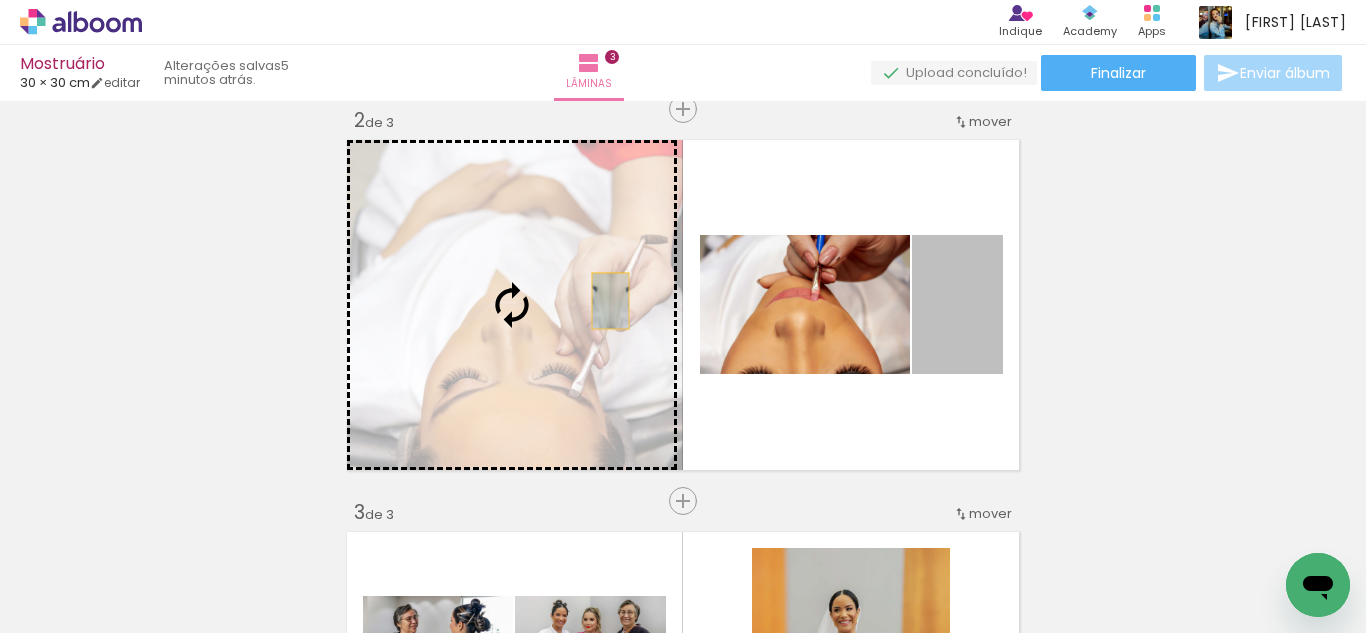 drag, startPoint x: 938, startPoint y: 310, endPoint x: 602, endPoint y: 301, distance: 336.1205 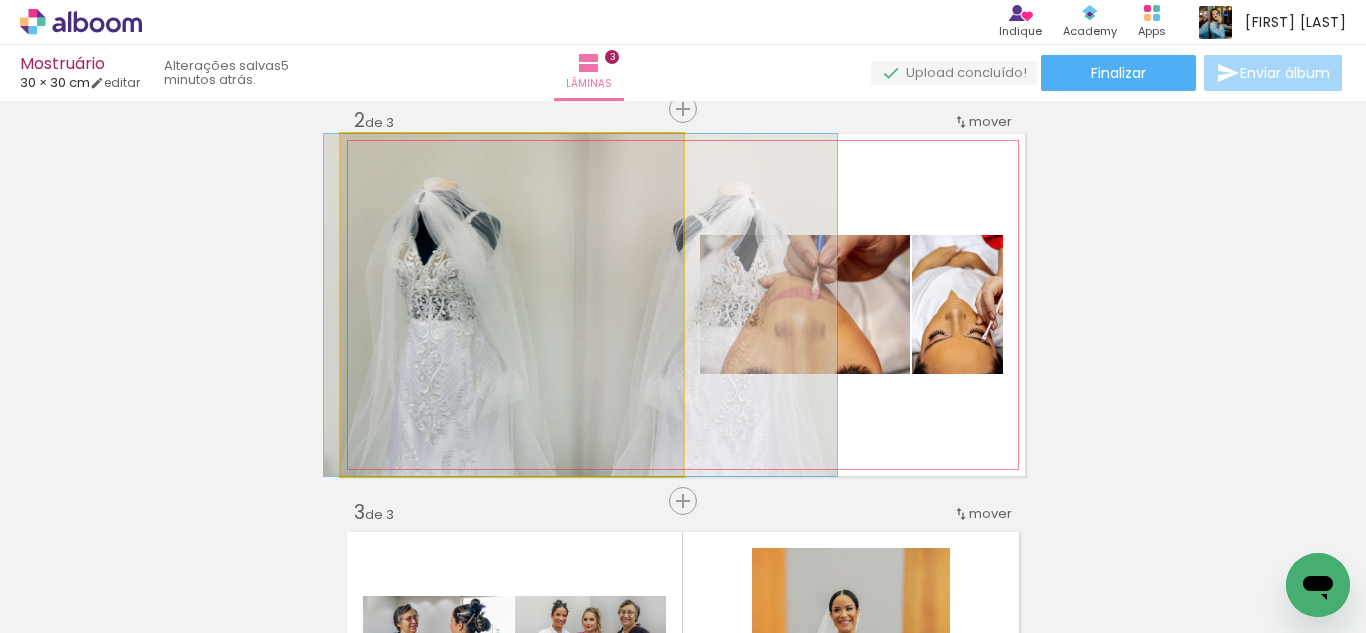 drag, startPoint x: 614, startPoint y: 302, endPoint x: 671, endPoint y: 304, distance: 57.035076 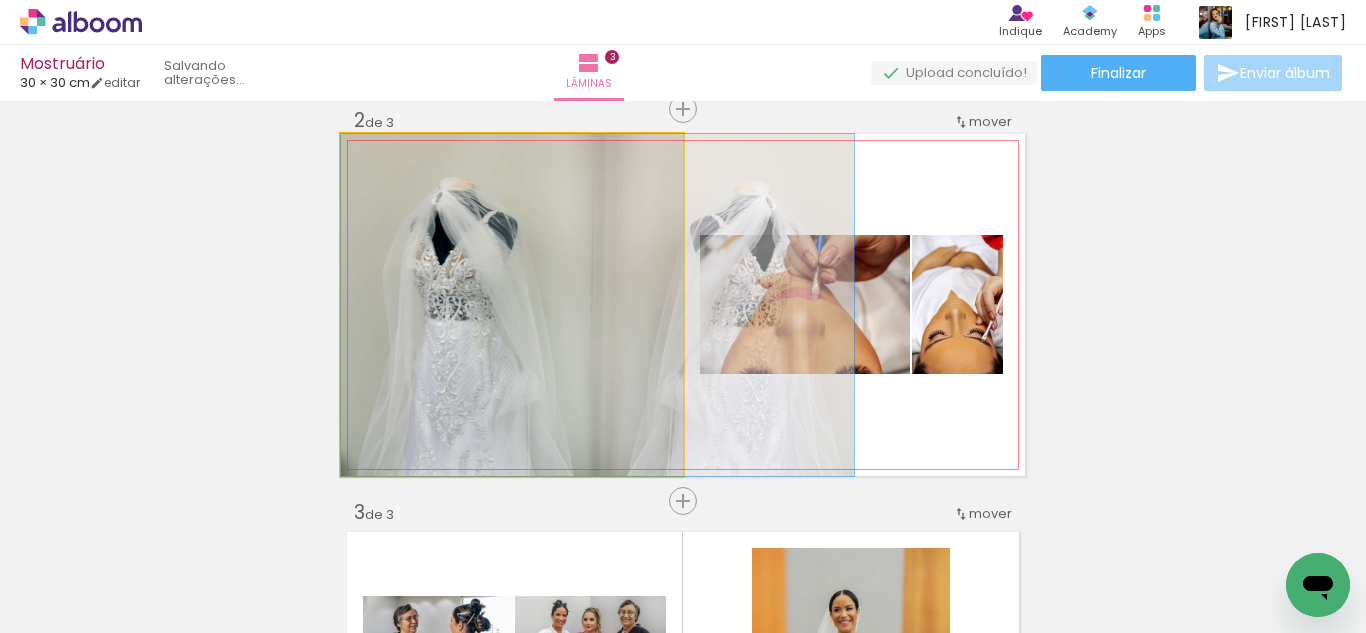 drag, startPoint x: 568, startPoint y: 304, endPoint x: 625, endPoint y: 309, distance: 57.21888 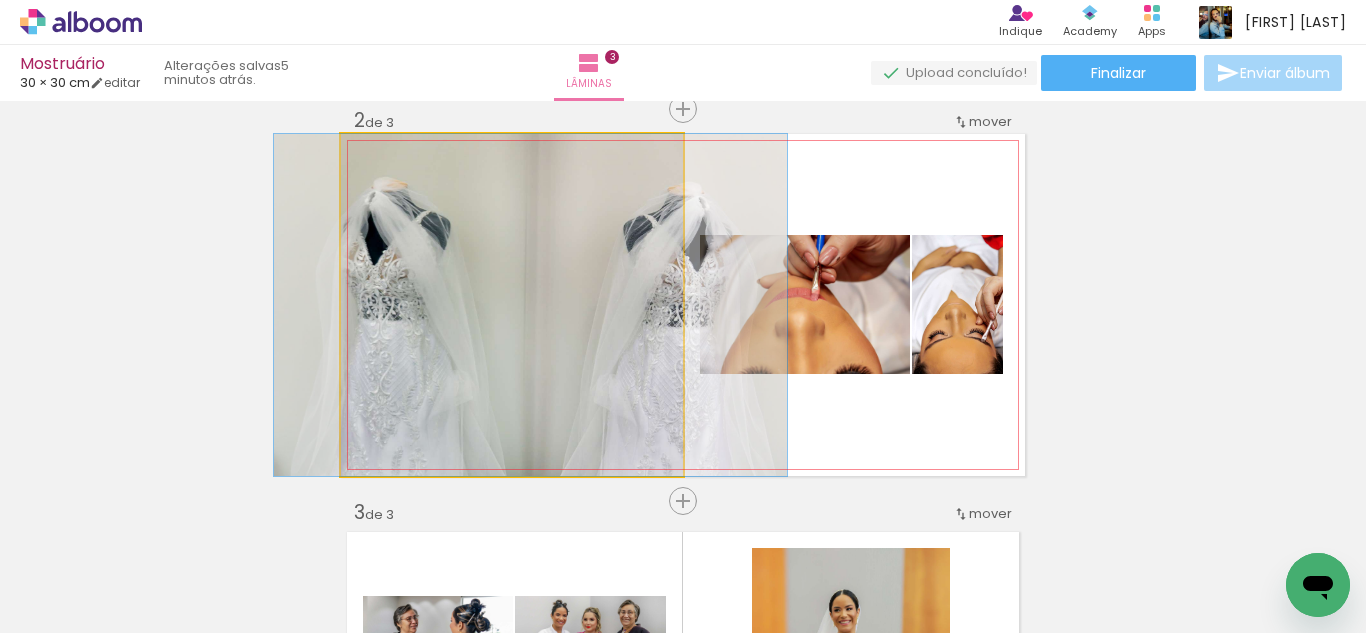 drag, startPoint x: 529, startPoint y: 305, endPoint x: 429, endPoint y: 313, distance: 100.31949 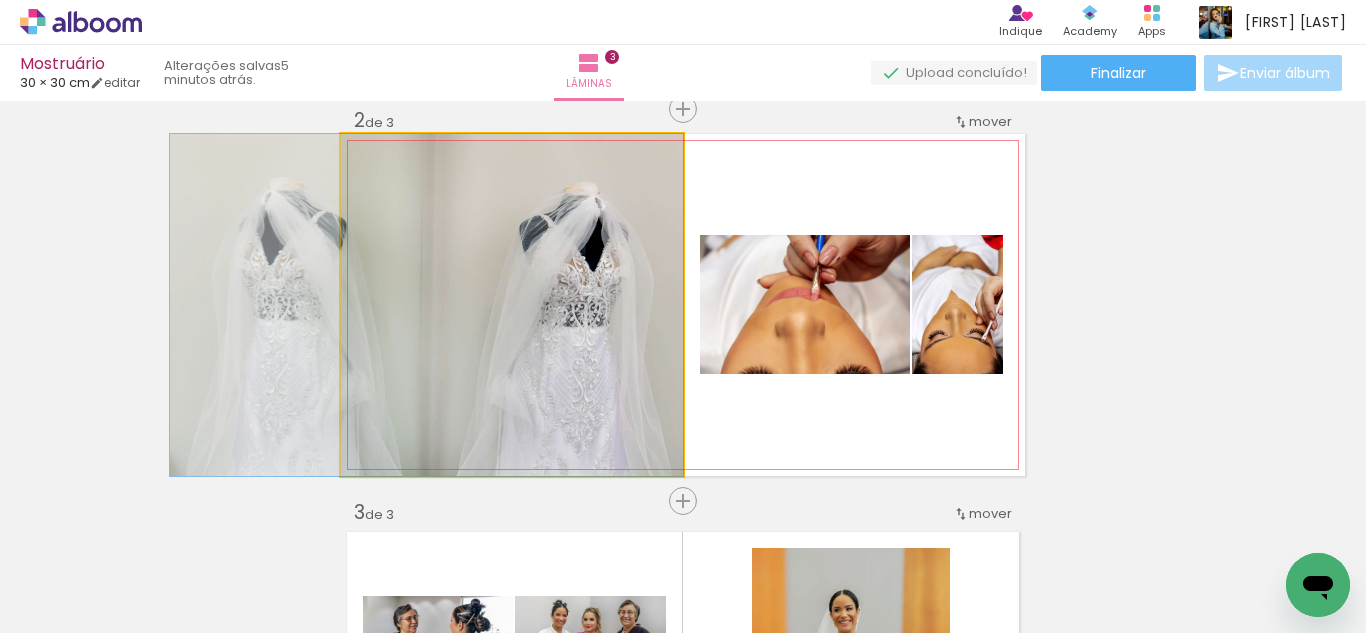 drag, startPoint x: 571, startPoint y: 310, endPoint x: 493, endPoint y: 311, distance: 78.00641 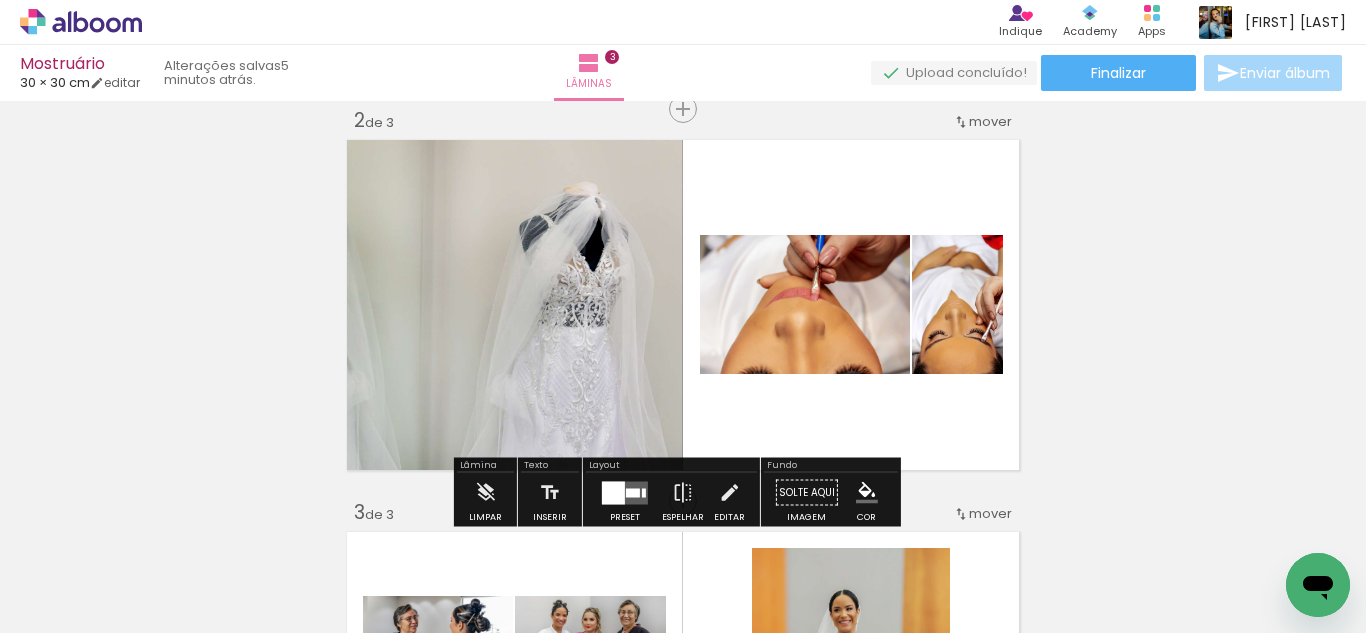 click at bounding box center (644, 492) 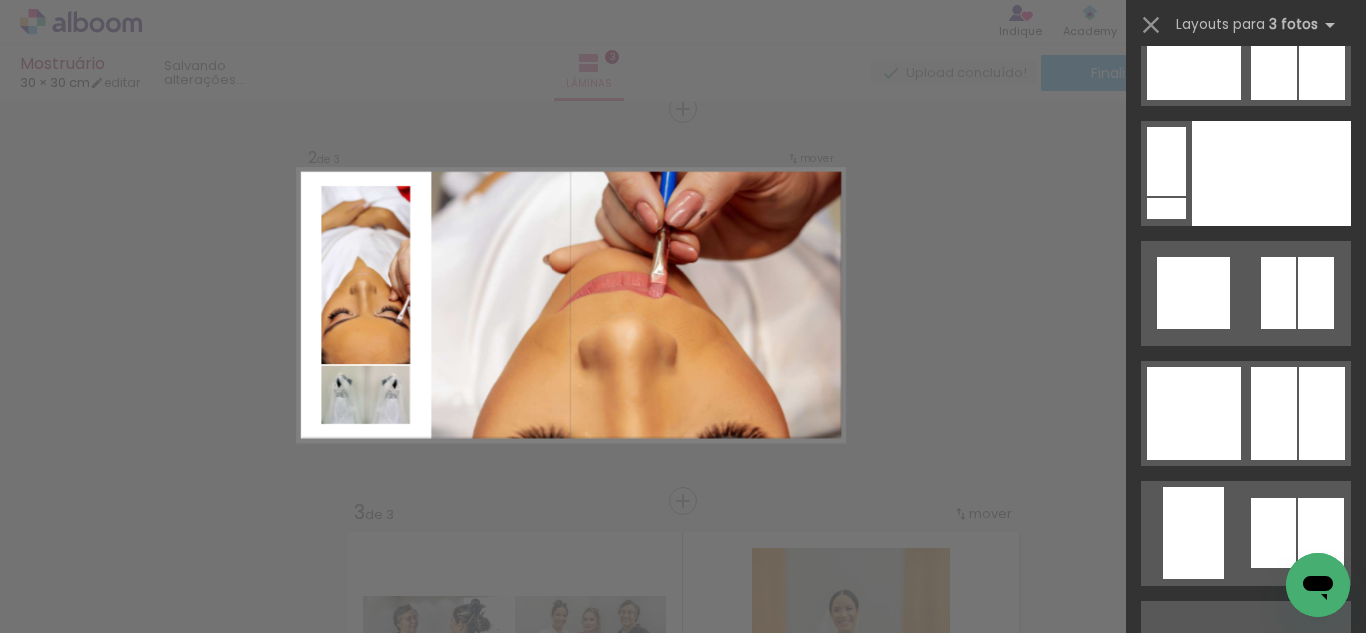 scroll, scrollTop: 19400, scrollLeft: 0, axis: vertical 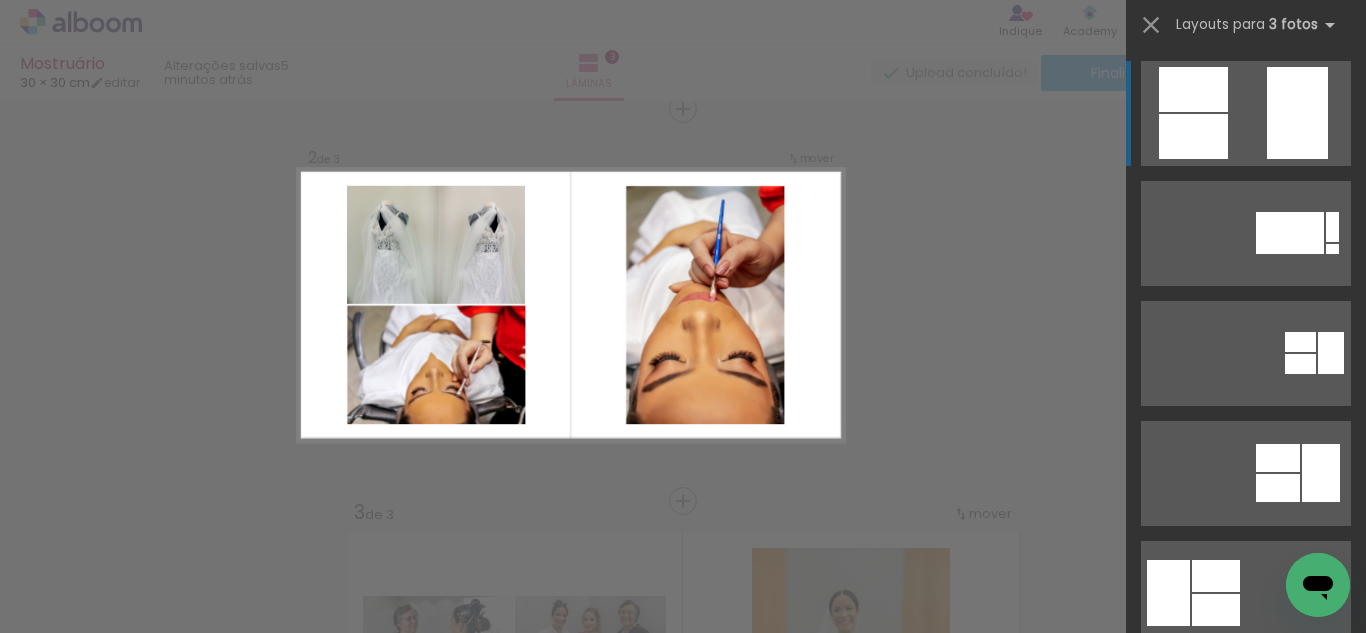 click at bounding box center [1332, 249] 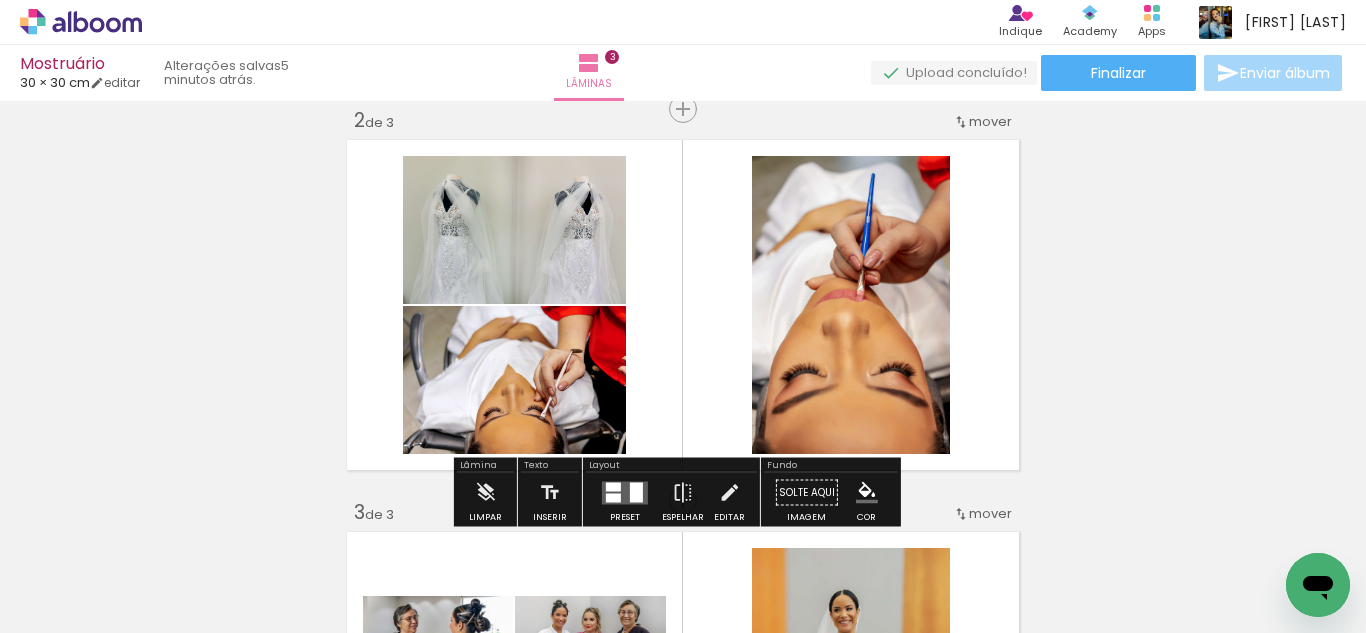 click at bounding box center (636, 492) 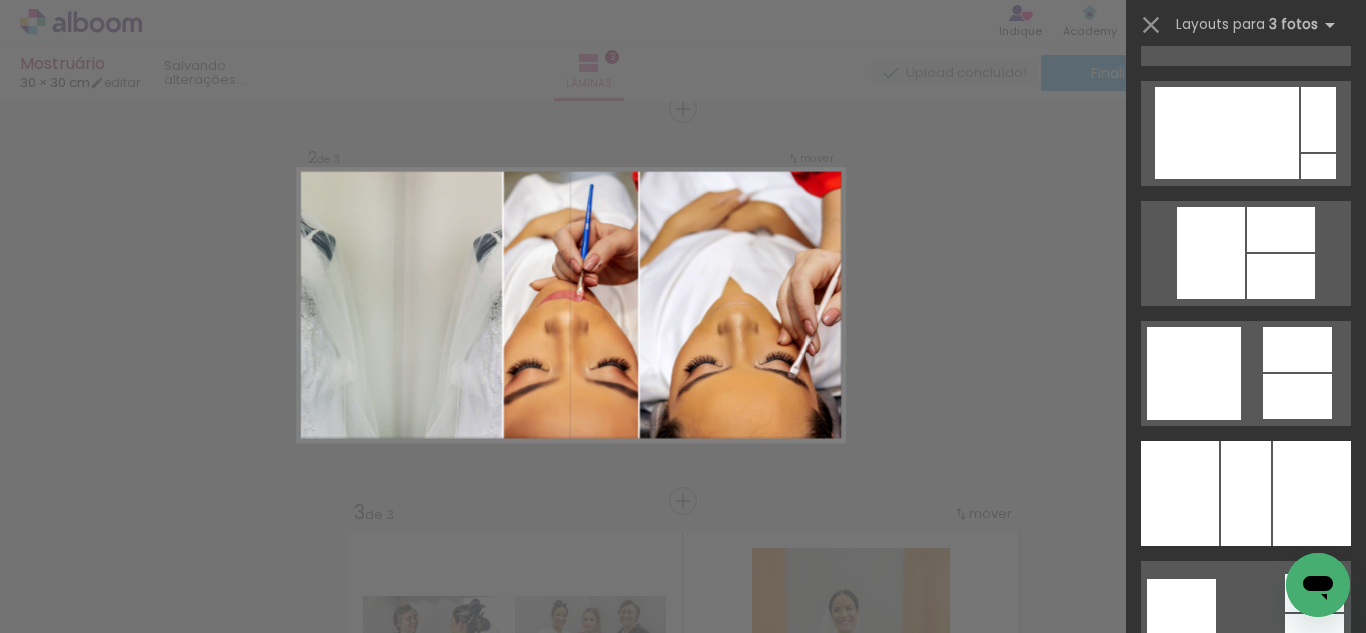 scroll, scrollTop: 3300, scrollLeft: 0, axis: vertical 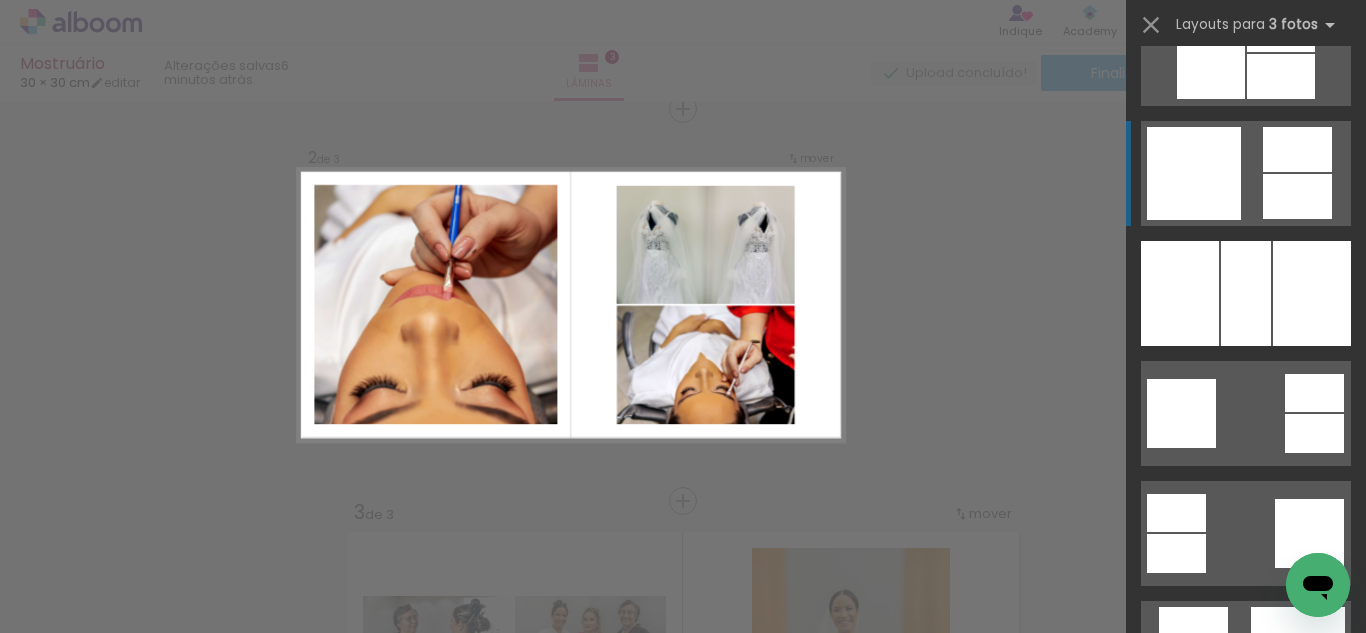 click at bounding box center (1246, -187) 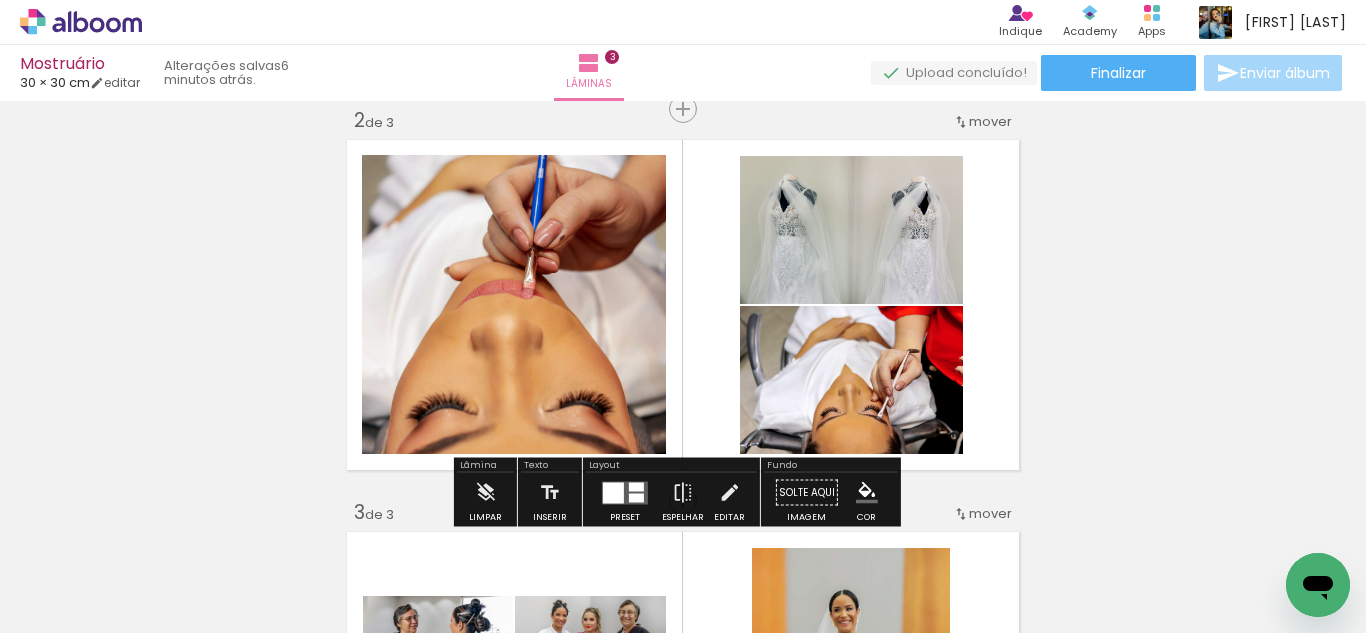 scroll, scrollTop: 0, scrollLeft: 0, axis: both 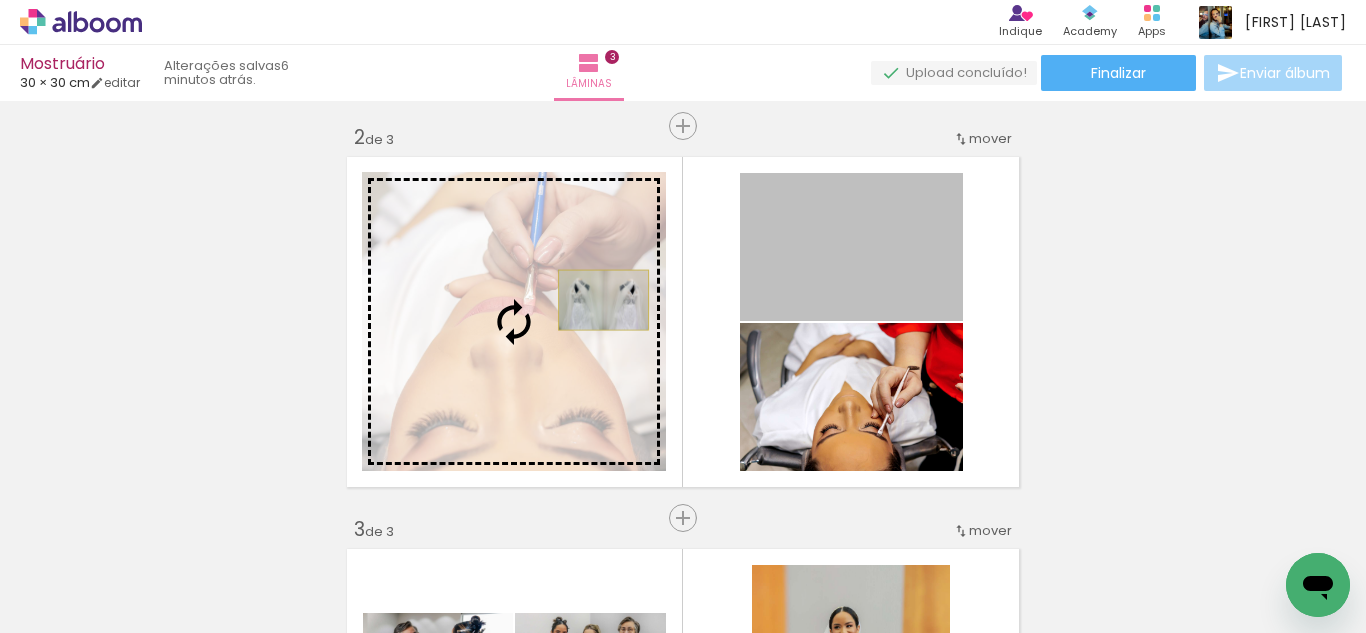 drag, startPoint x: 899, startPoint y: 269, endPoint x: 595, endPoint y: 300, distance: 305.5765 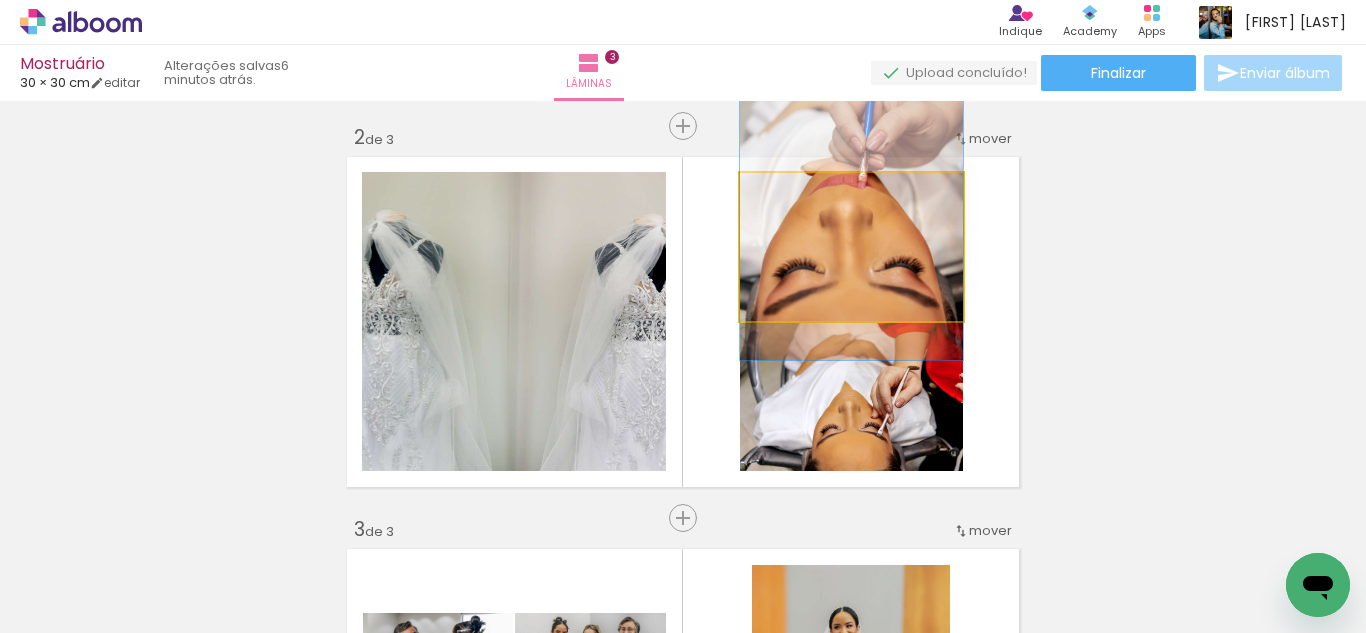 drag, startPoint x: 827, startPoint y: 281, endPoint x: 831, endPoint y: 227, distance: 54.147945 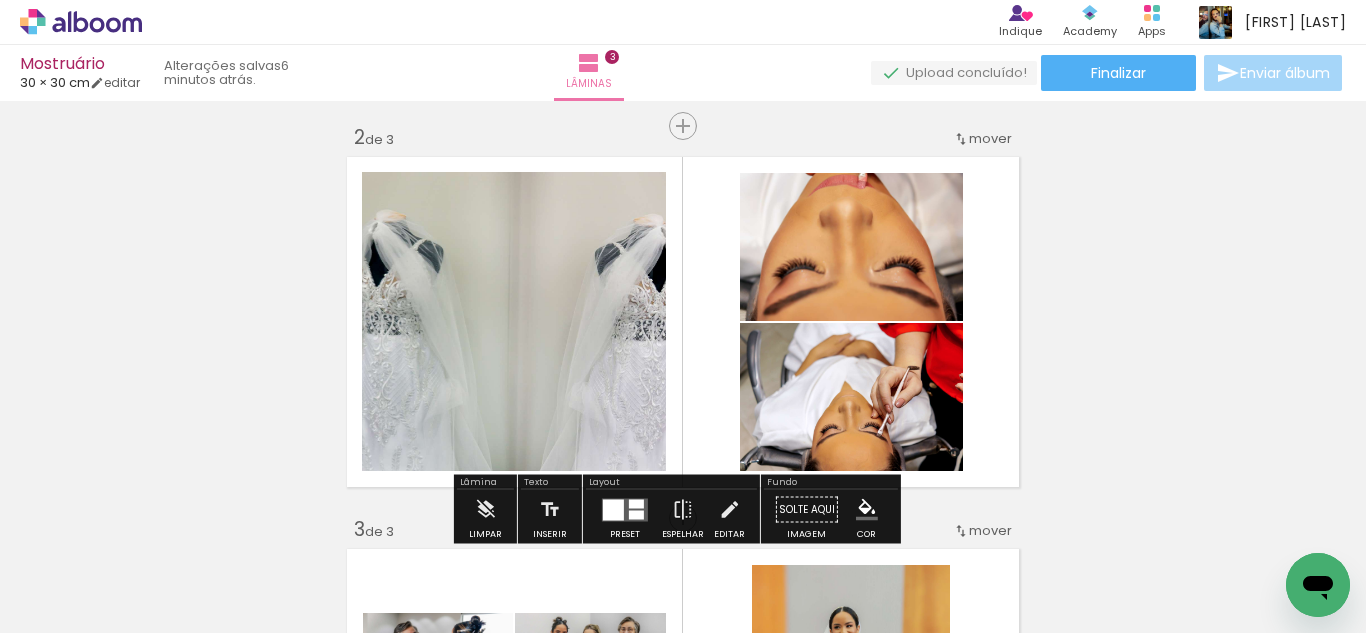 click at bounding box center (636, 503) 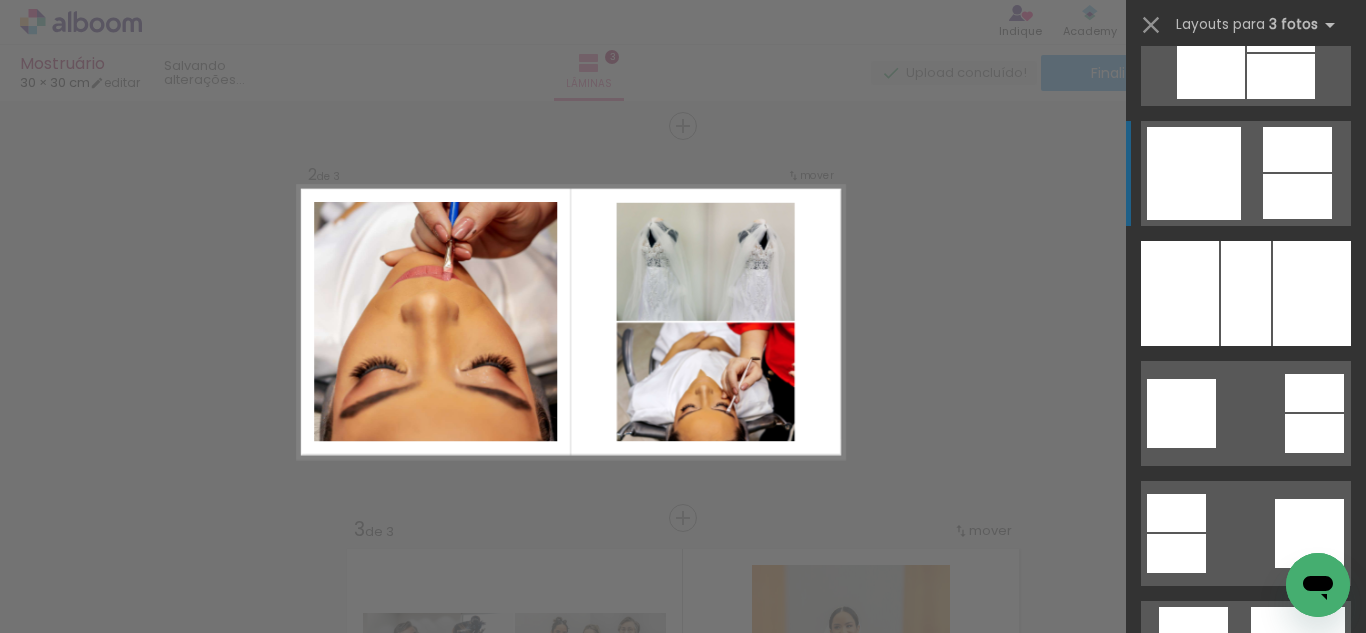 scroll, scrollTop: 3360, scrollLeft: 0, axis: vertical 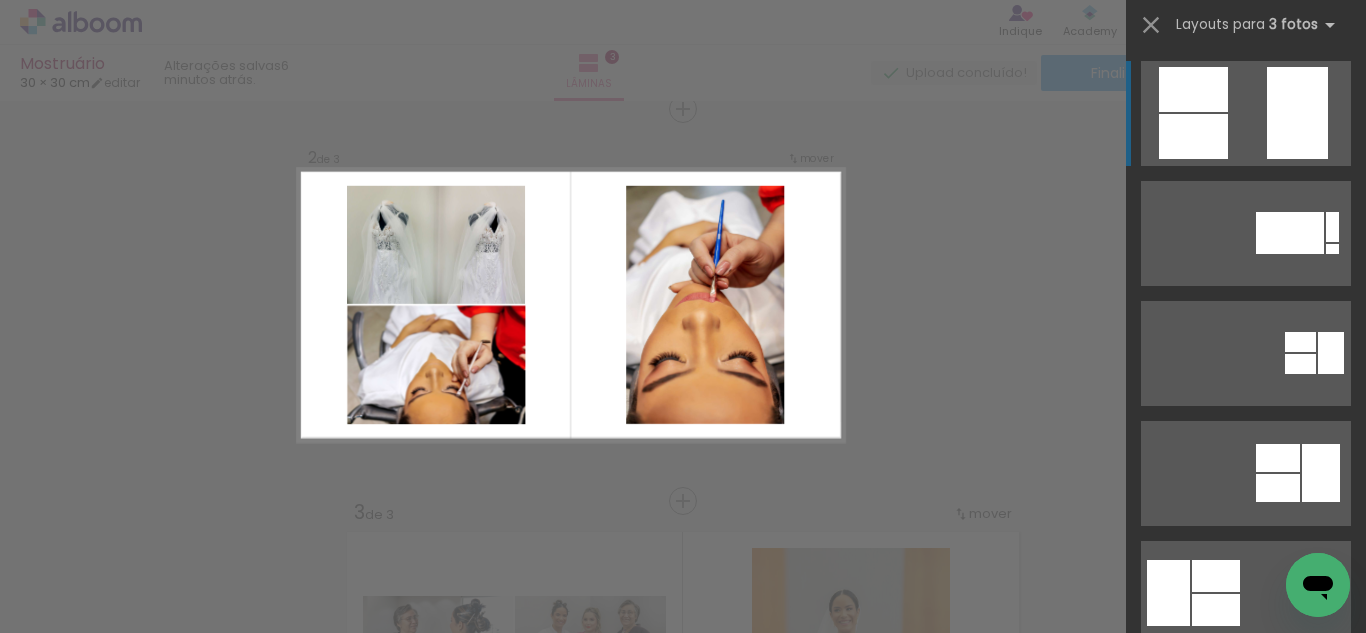 click at bounding box center (1332, 249) 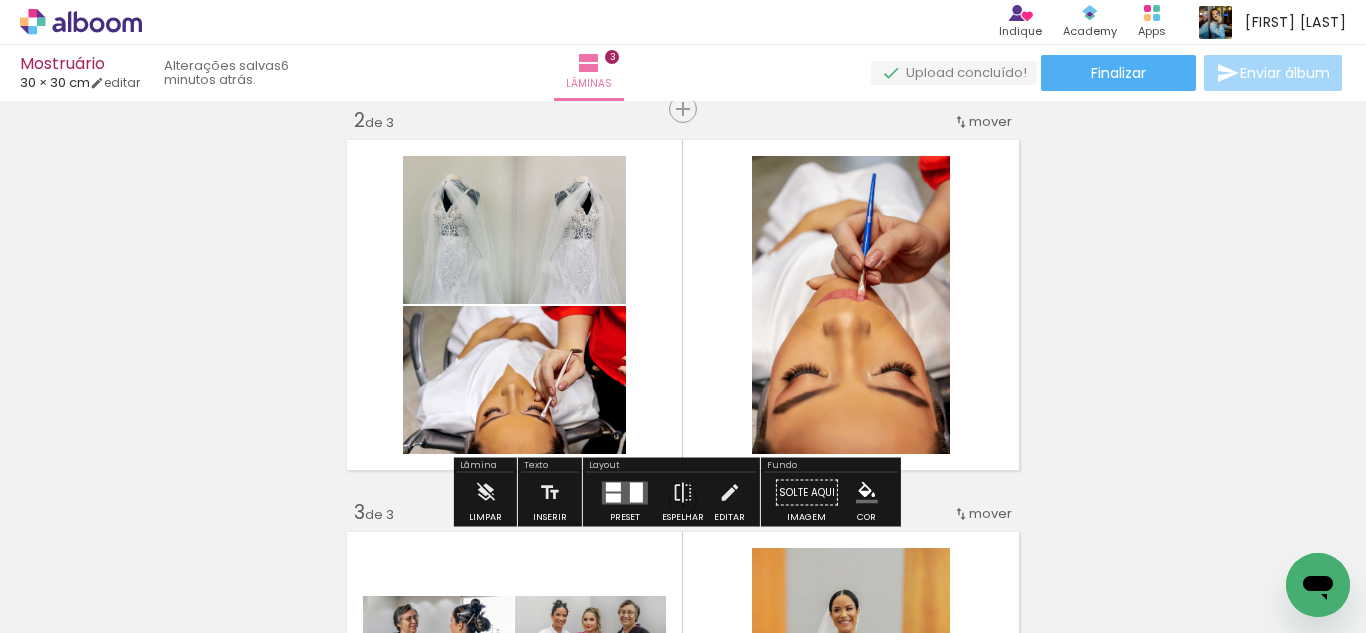 scroll, scrollTop: 817, scrollLeft: 0, axis: vertical 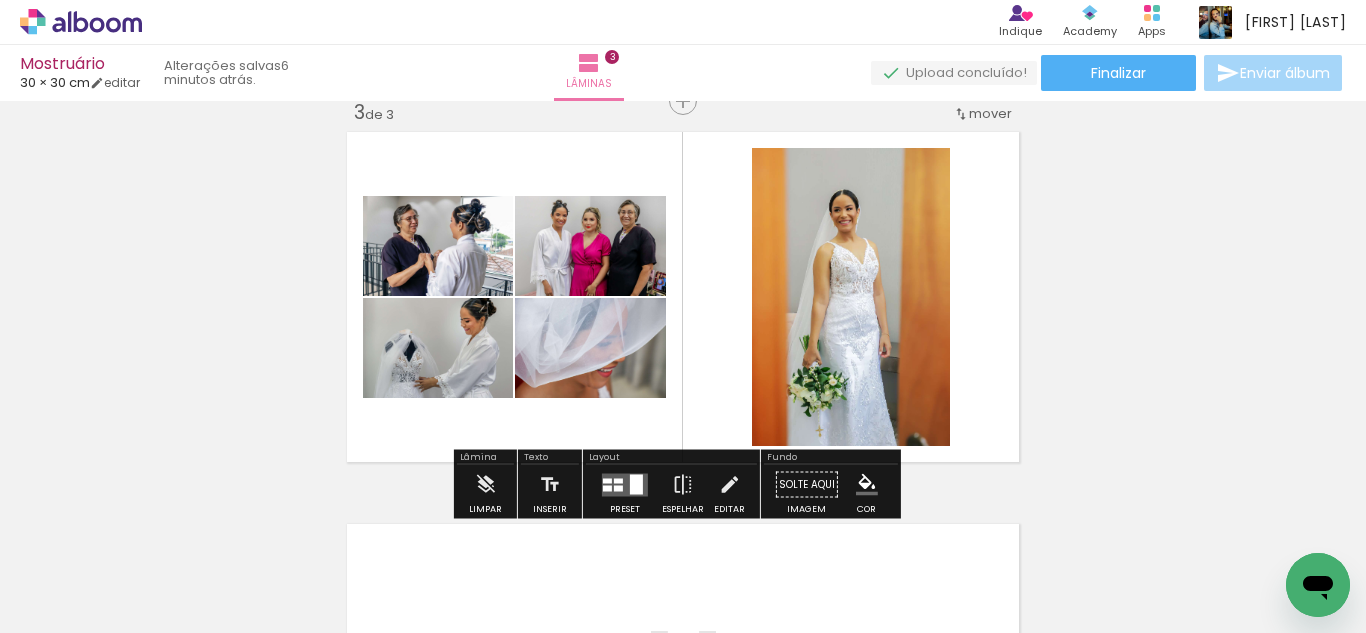 click at bounding box center (625, 484) 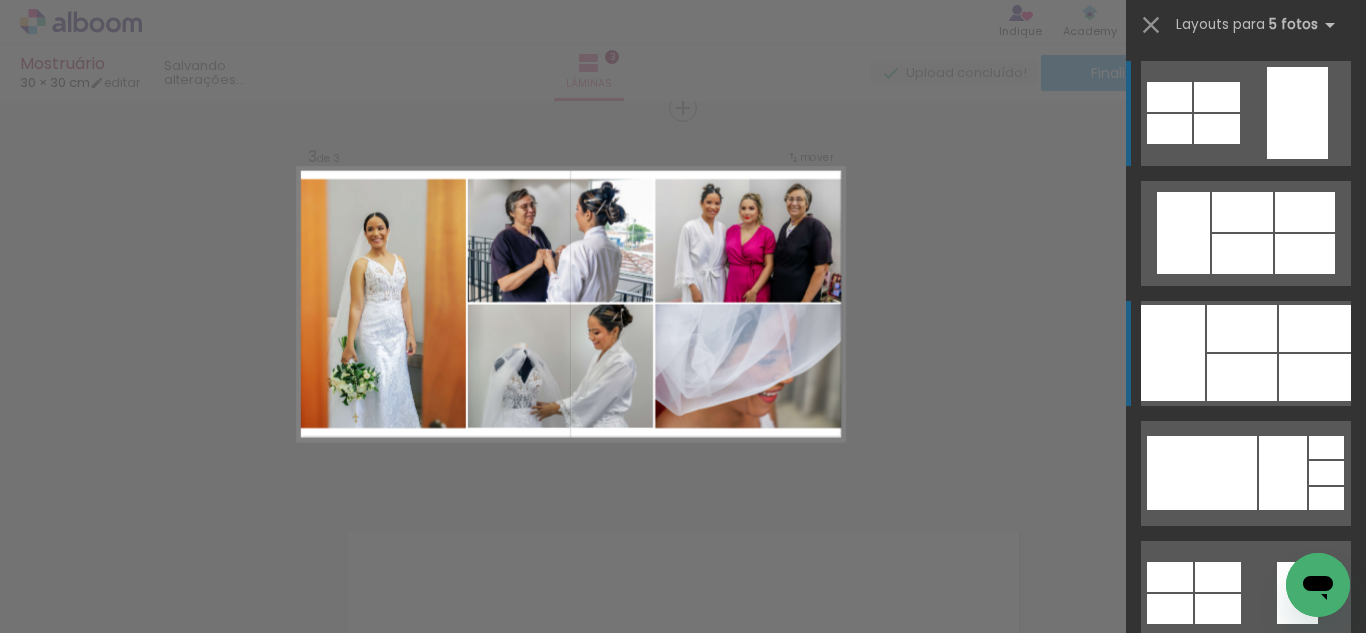 scroll, scrollTop: 809, scrollLeft: 0, axis: vertical 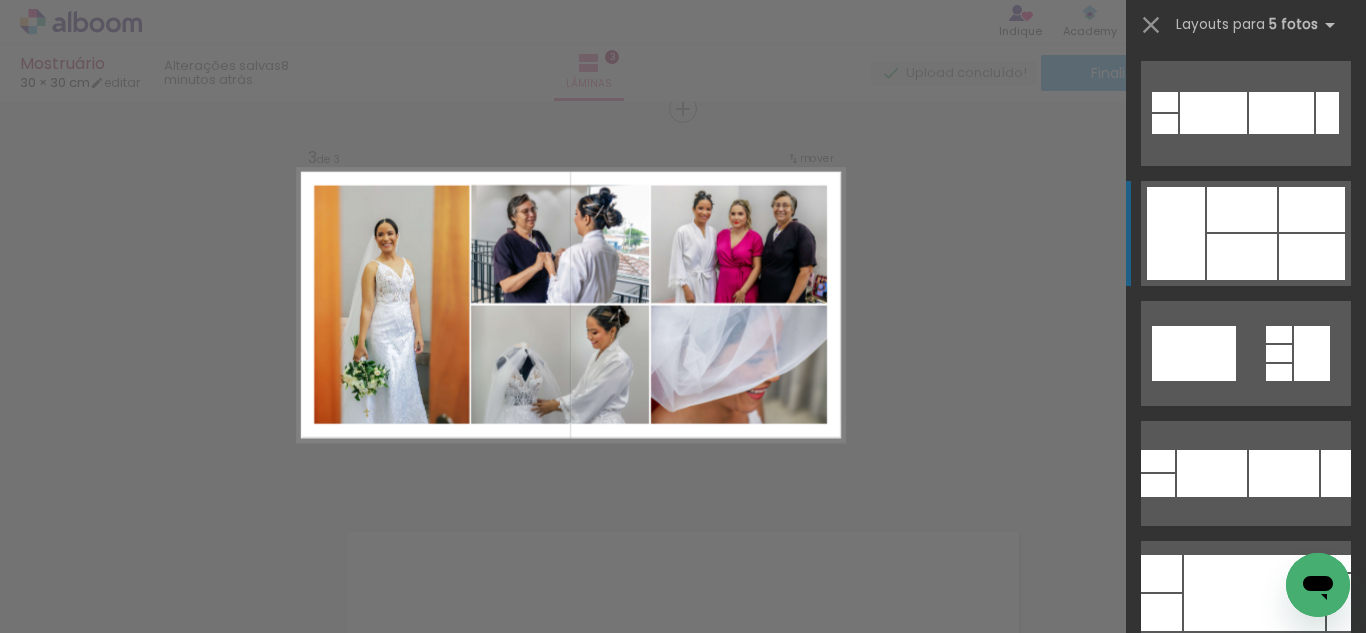 click at bounding box center [1262, 725] 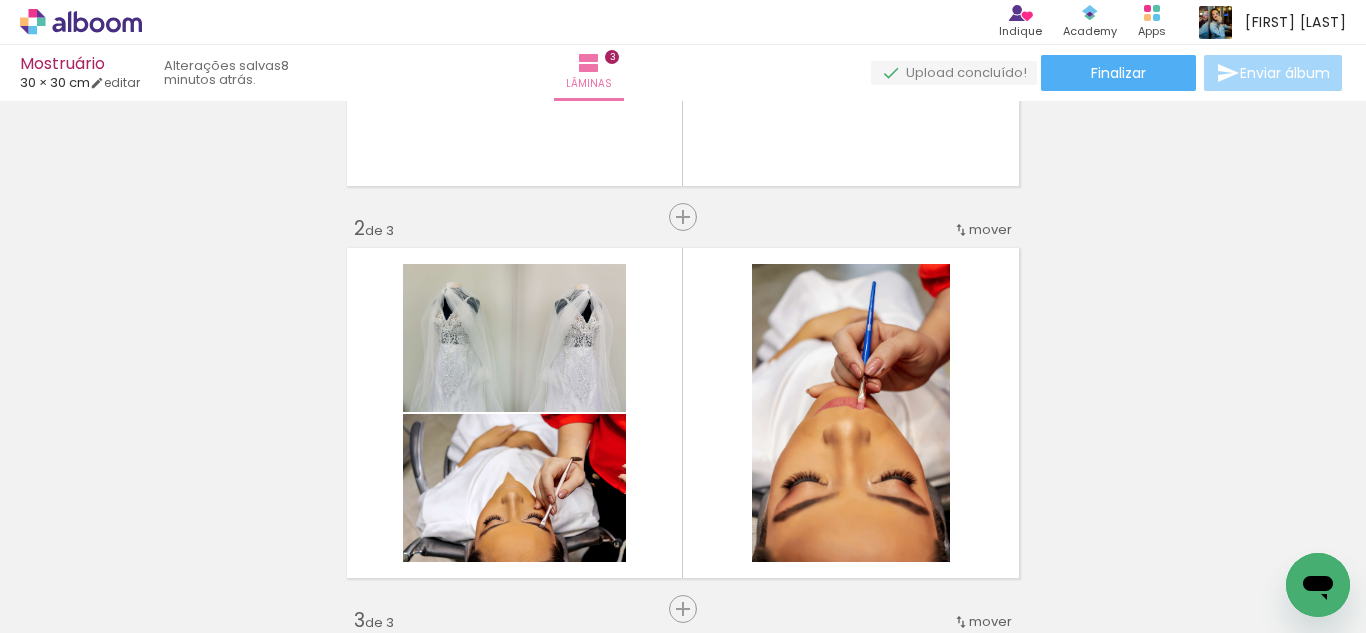 scroll, scrollTop: 809, scrollLeft: 0, axis: vertical 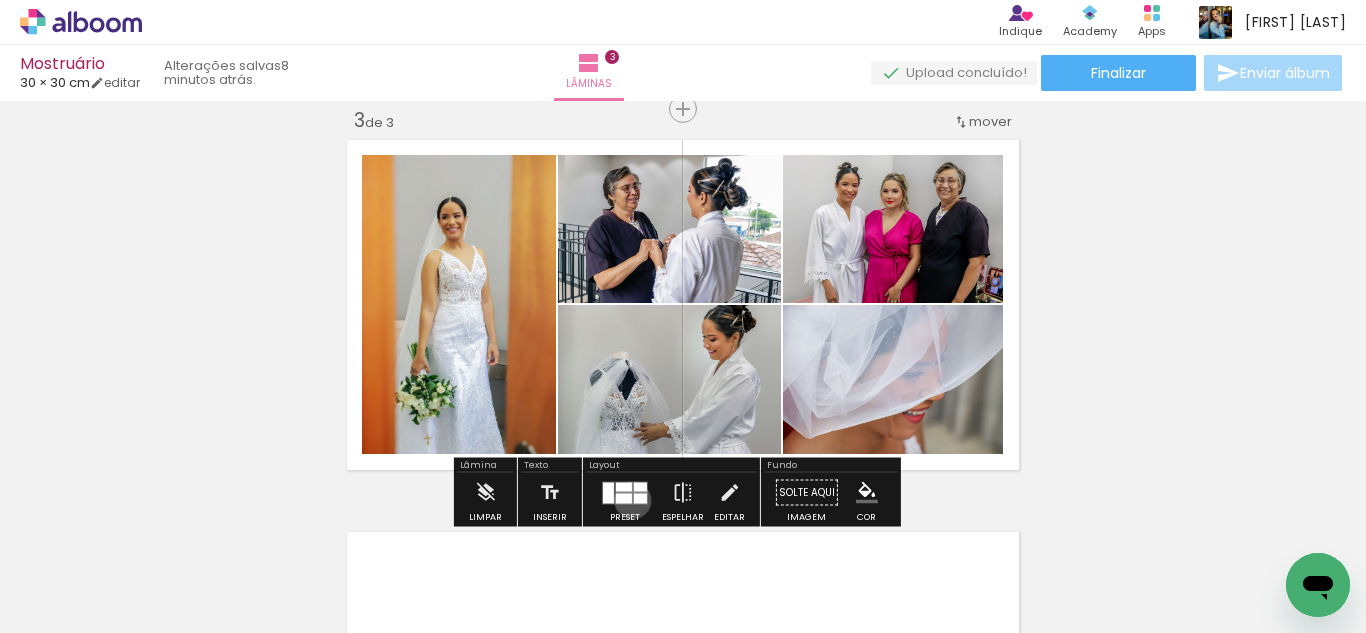 click at bounding box center [625, 492] 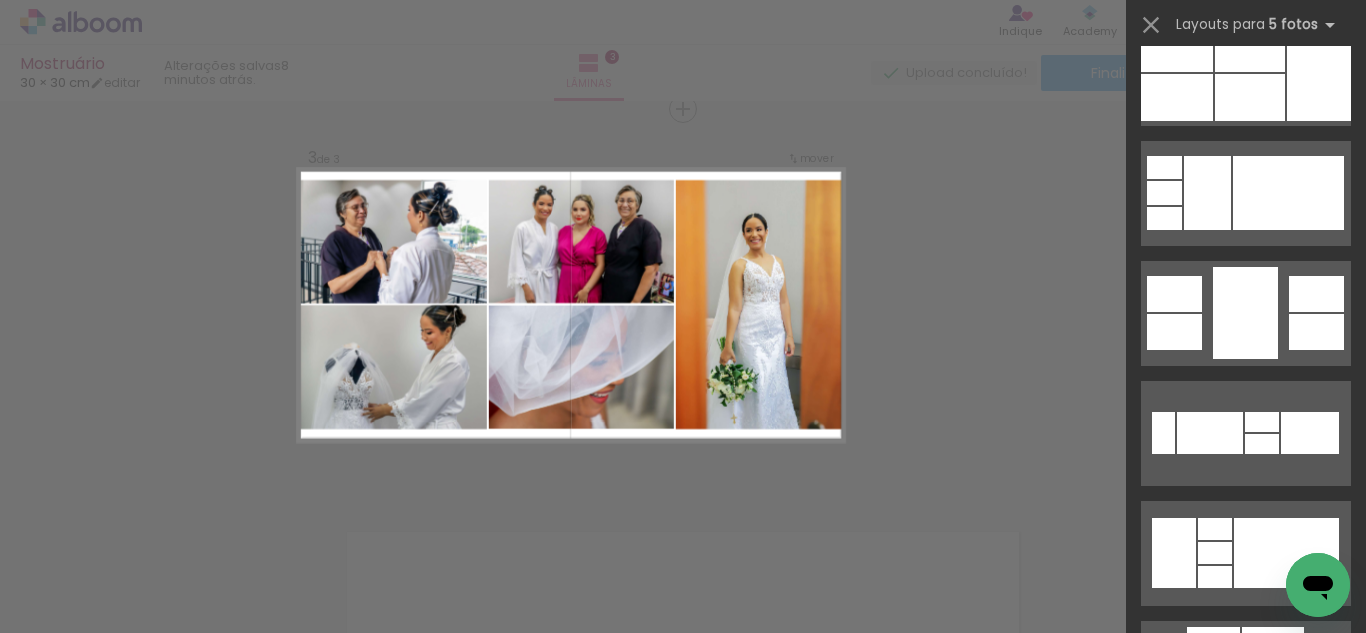 scroll, scrollTop: 4206, scrollLeft: 0, axis: vertical 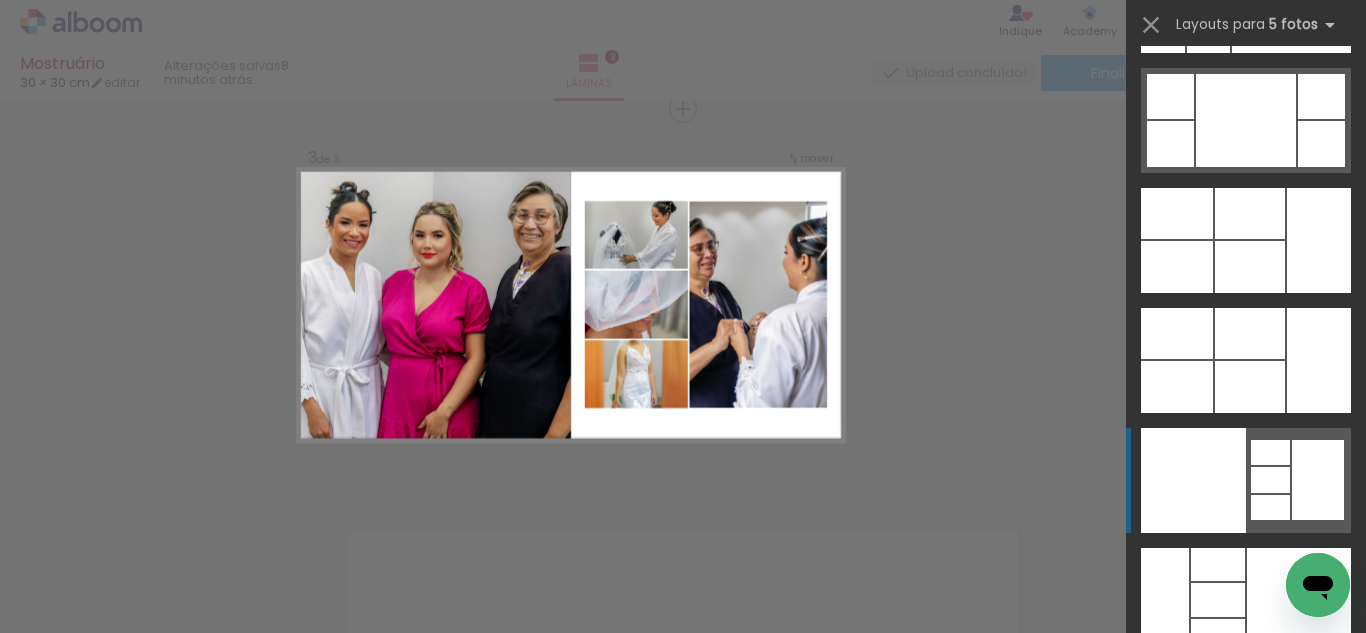 click at bounding box center (1177, 213) 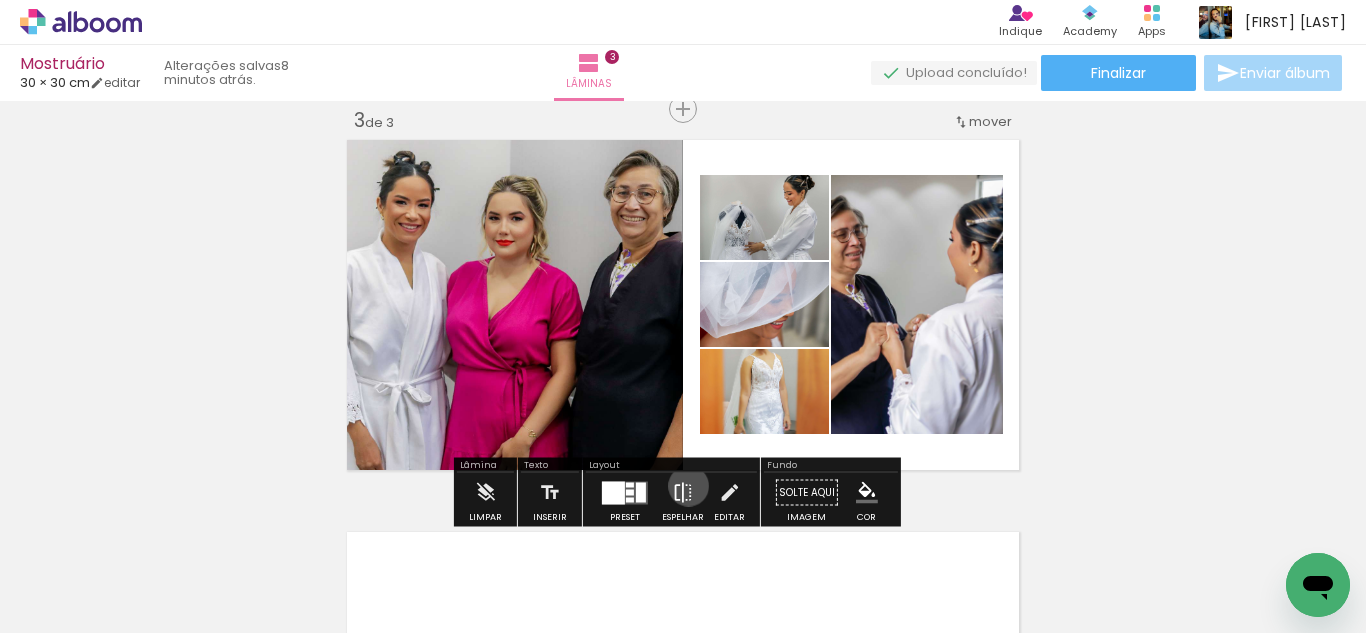 click at bounding box center (683, 493) 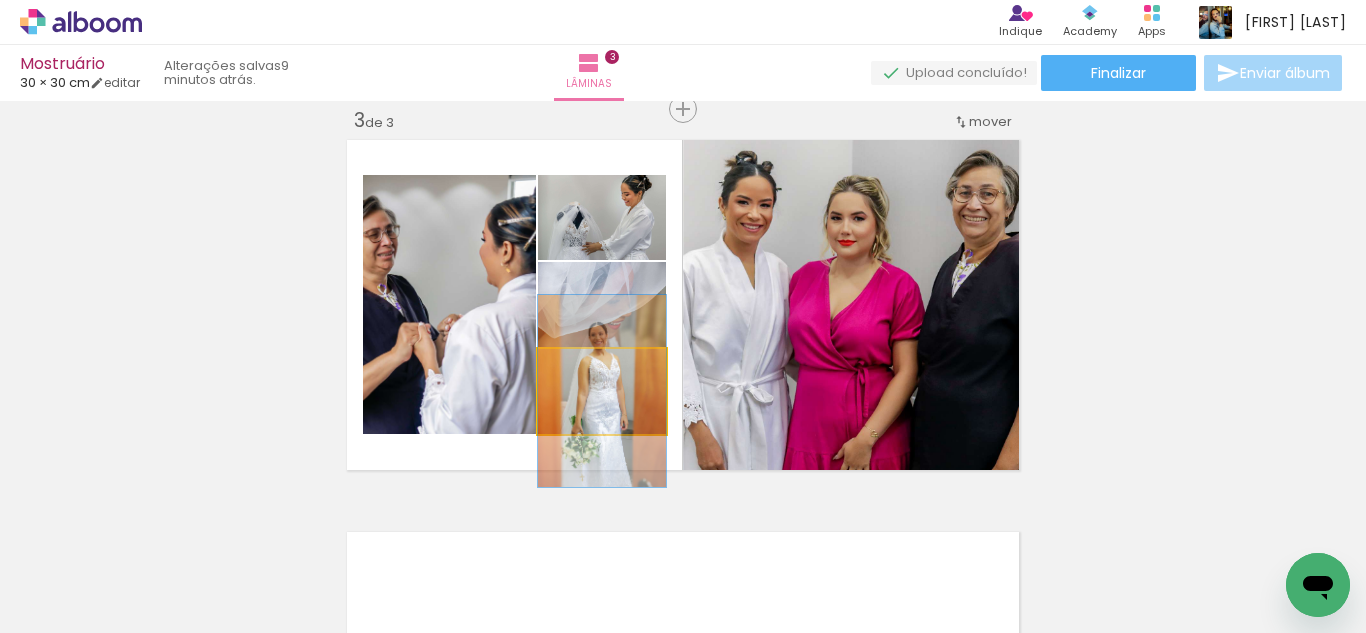 drag, startPoint x: 638, startPoint y: 397, endPoint x: 821, endPoint y: 354, distance: 187.98404 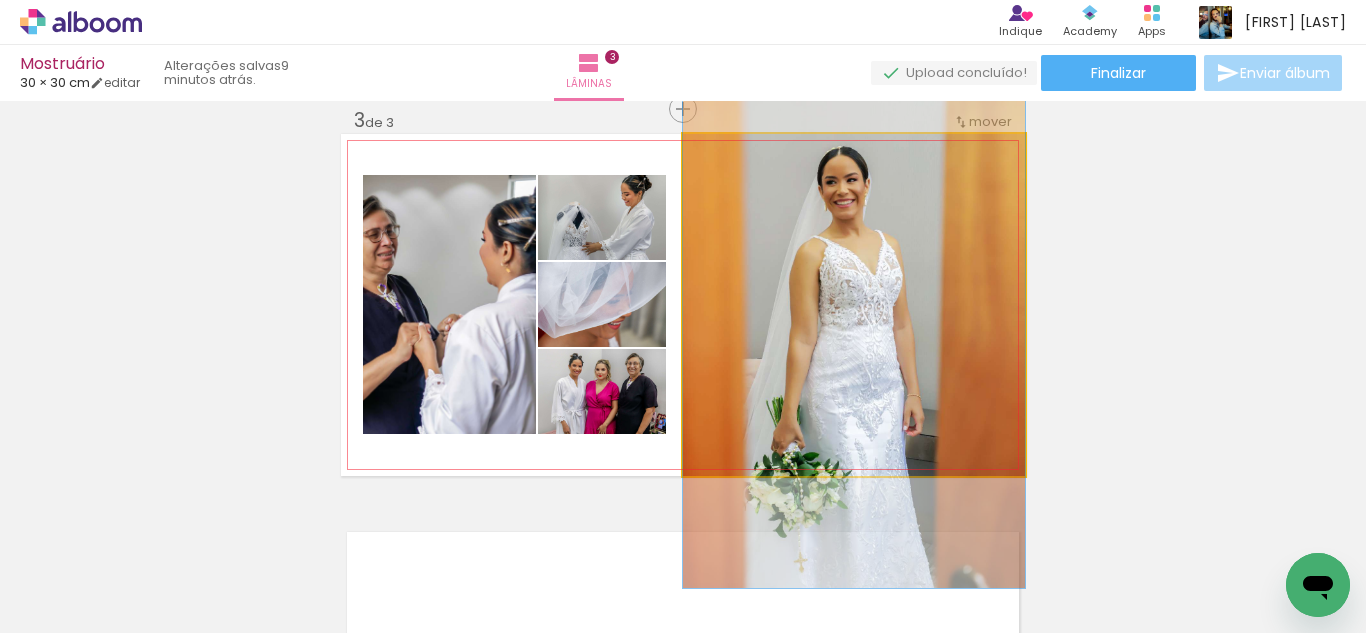 drag, startPoint x: 946, startPoint y: 330, endPoint x: 955, endPoint y: 357, distance: 28.460499 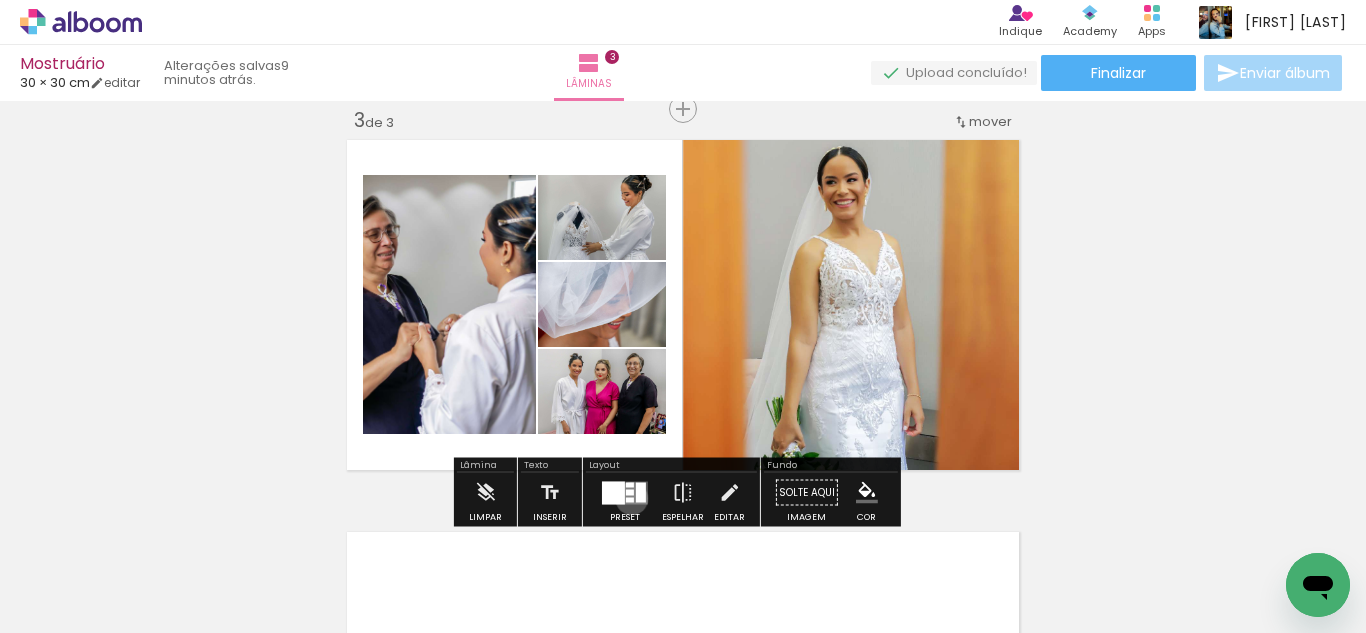 click at bounding box center (630, 499) 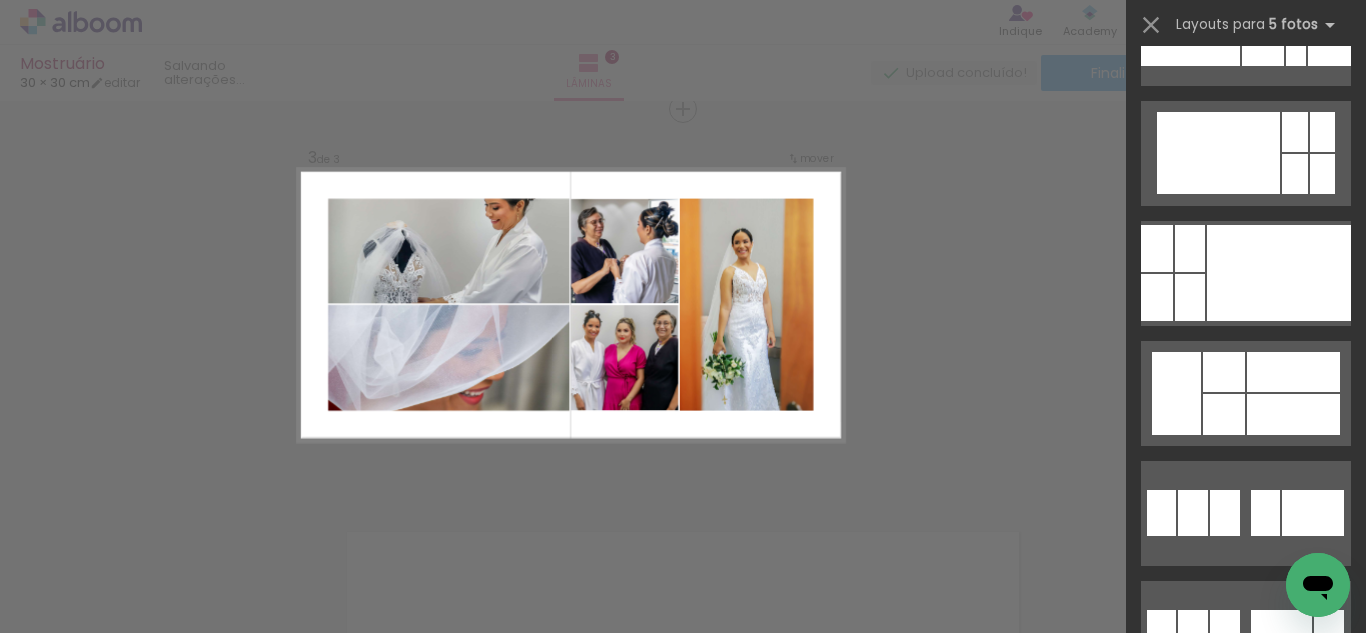 scroll, scrollTop: 44500, scrollLeft: 0, axis: vertical 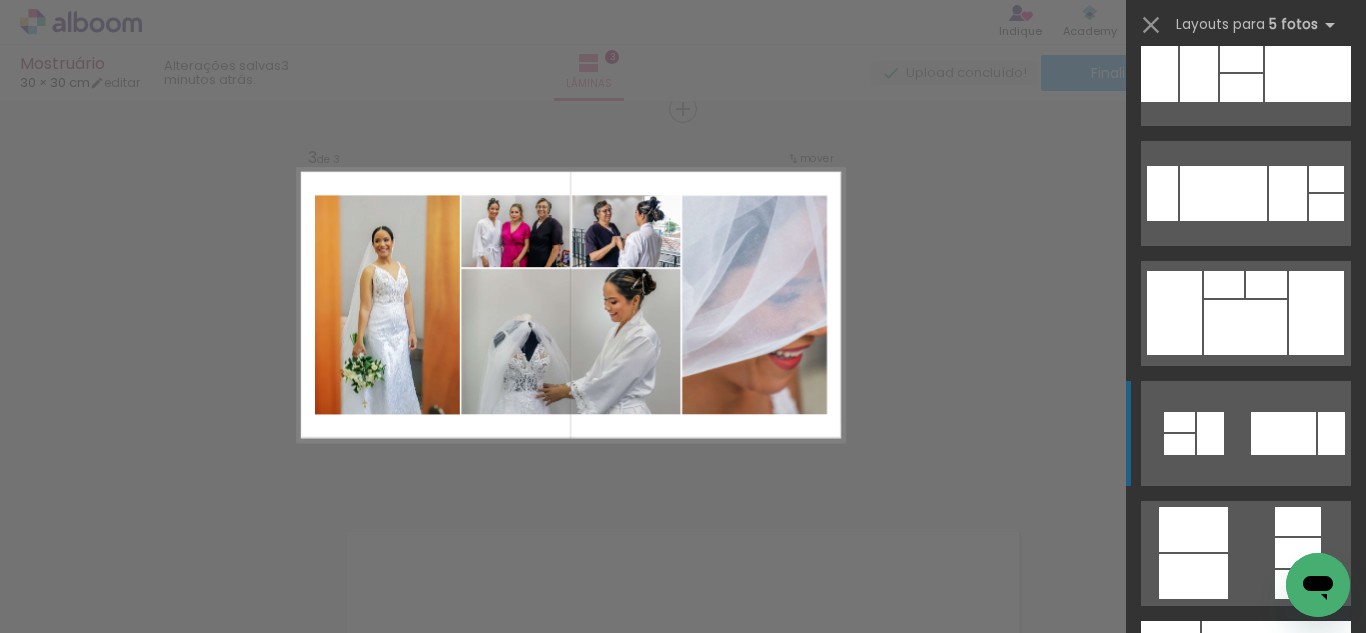 click at bounding box center [1267, -287] 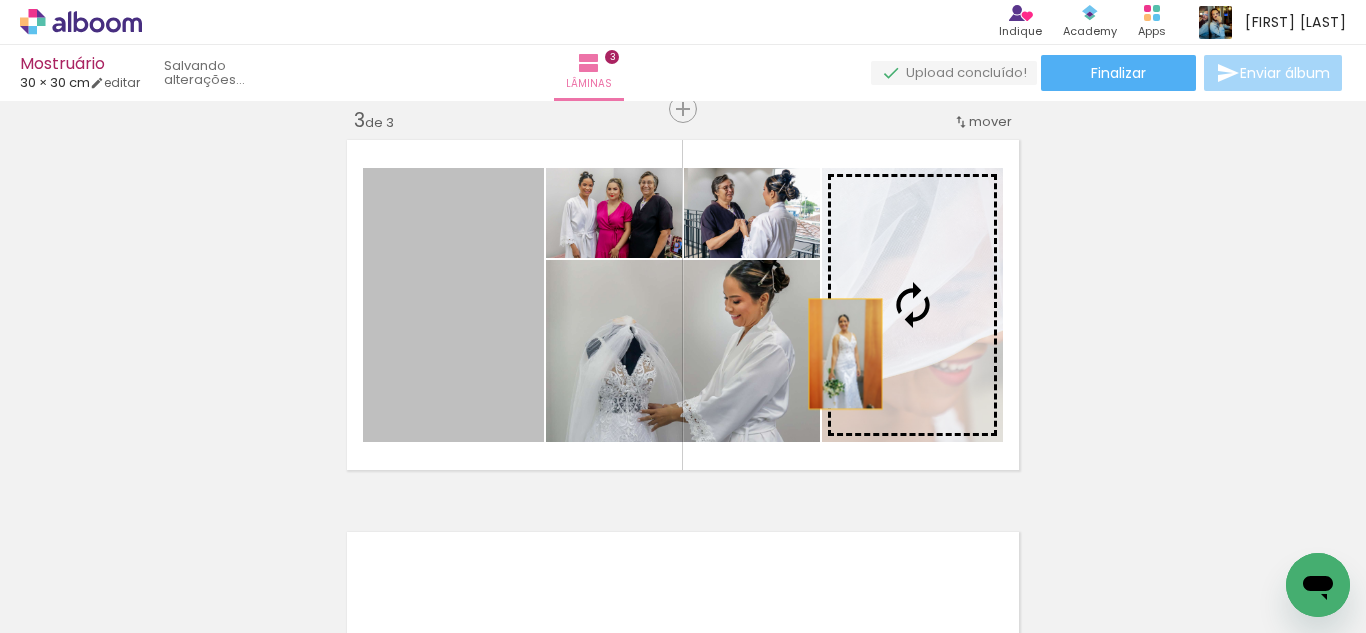 drag, startPoint x: 488, startPoint y: 354, endPoint x: 852, endPoint y: 354, distance: 364 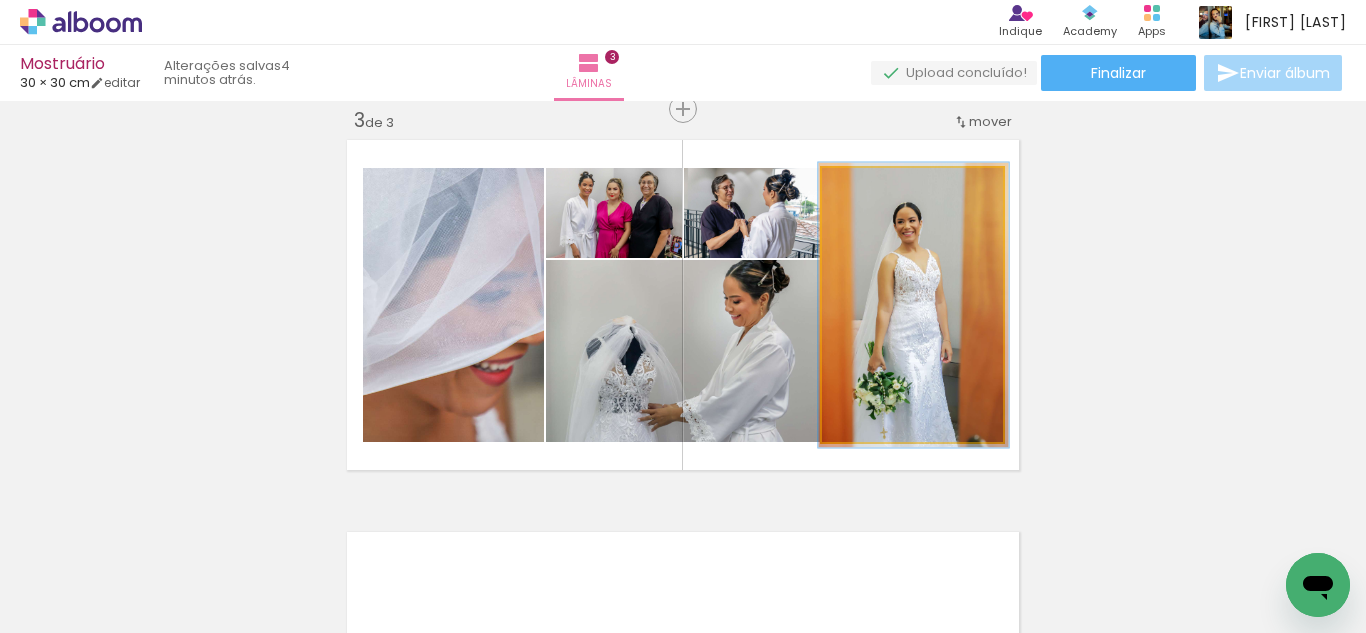 drag, startPoint x: 875, startPoint y: 197, endPoint x: 878, endPoint y: 187, distance: 10.440307 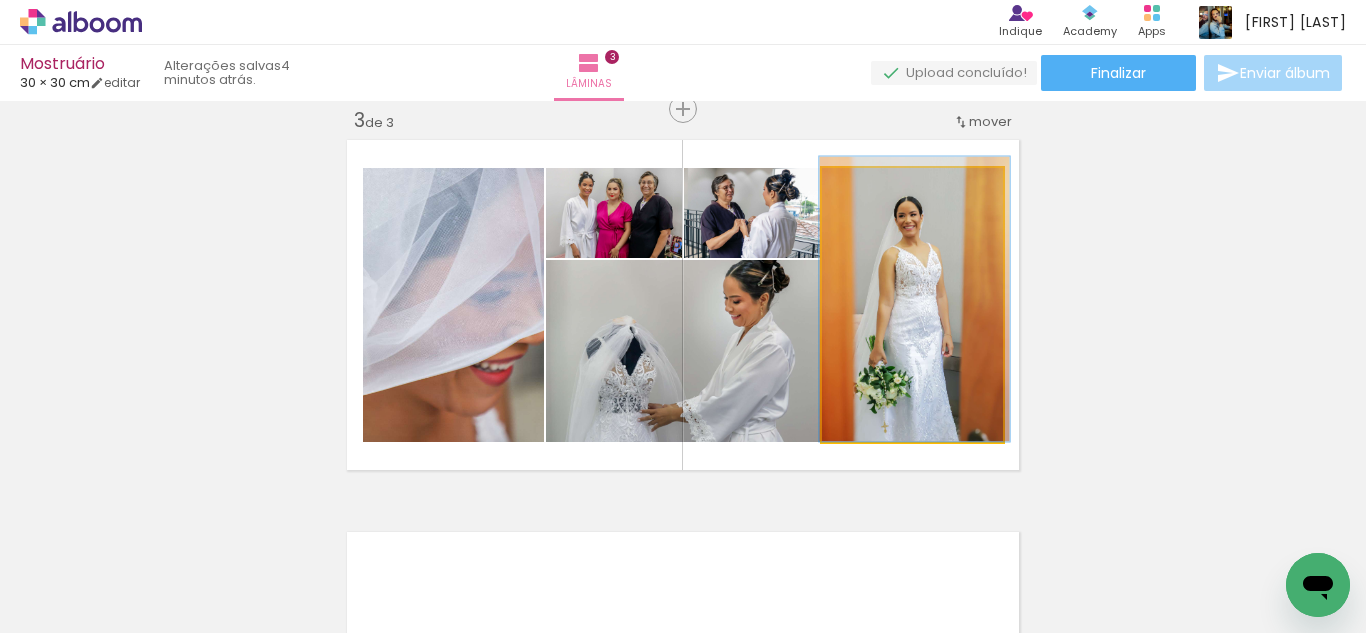 drag, startPoint x: 947, startPoint y: 279, endPoint x: 948, endPoint y: 263, distance: 16.03122 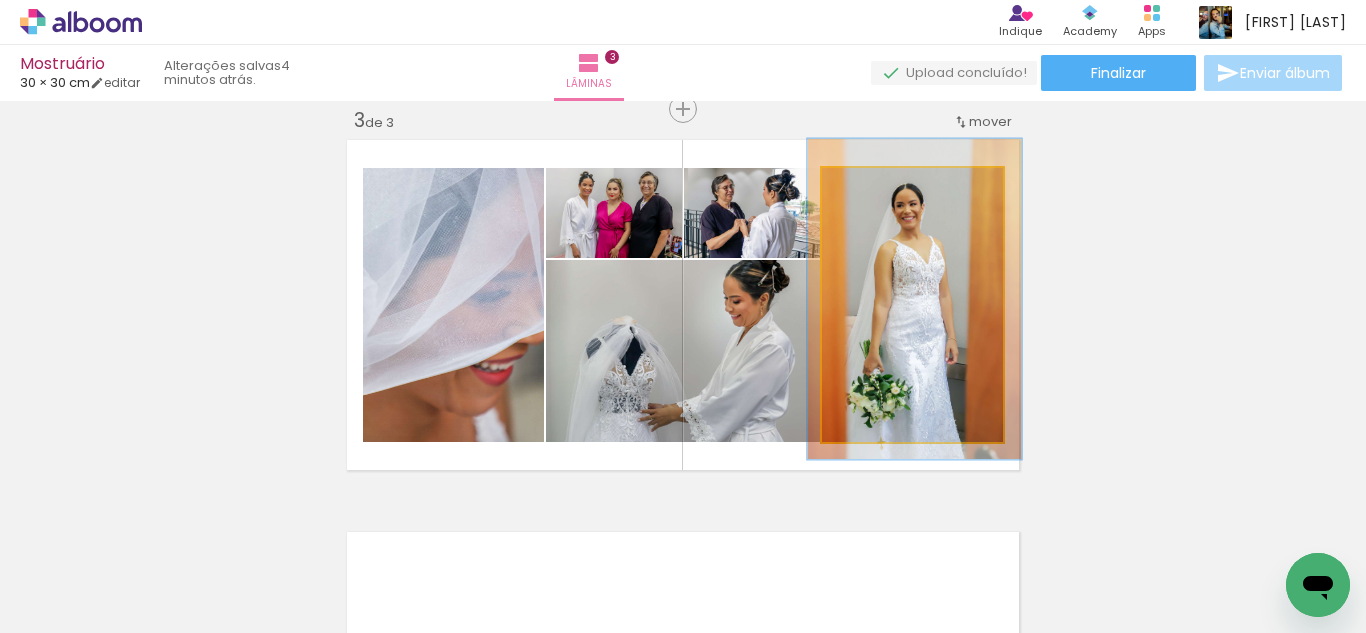 drag, startPoint x: 884, startPoint y: 188, endPoint x: 874, endPoint y: 187, distance: 10.049875 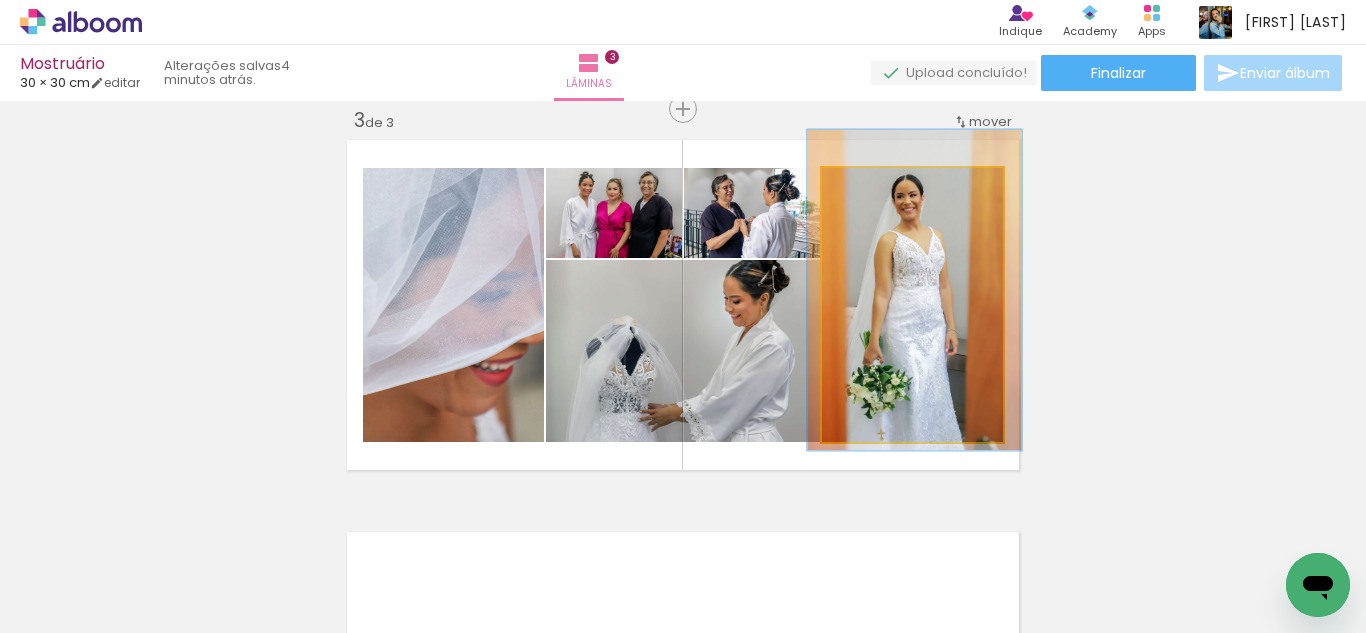 click at bounding box center (882, 189) 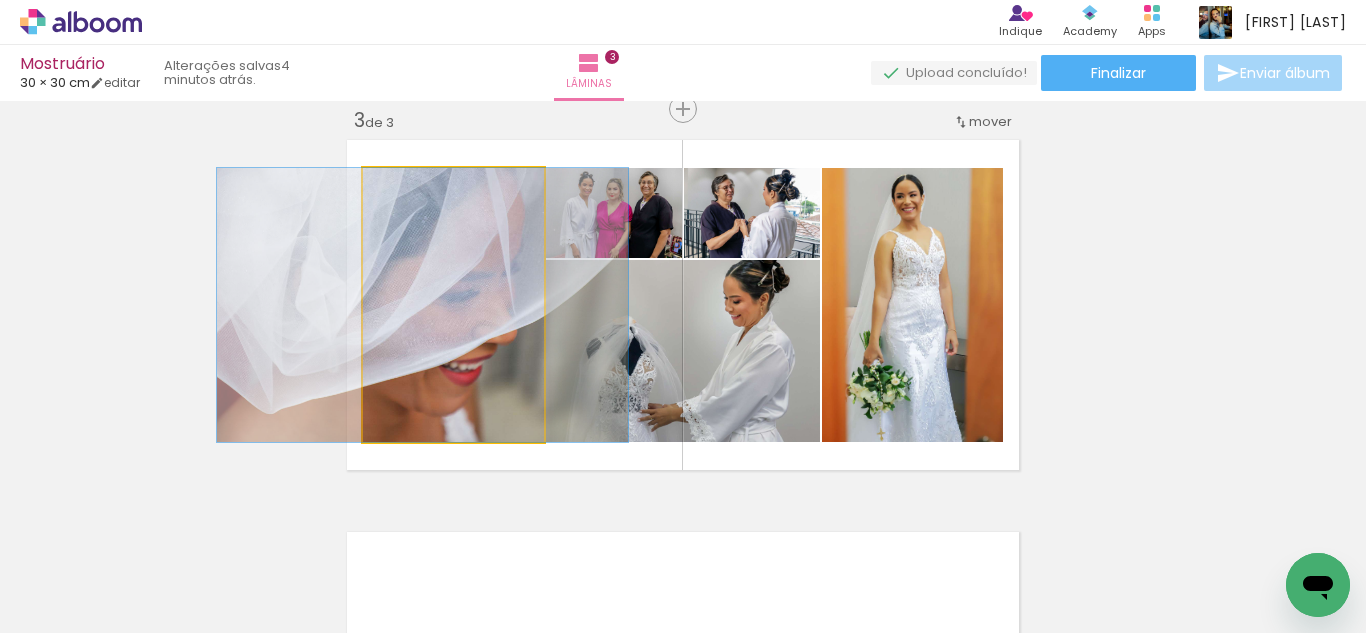 drag, startPoint x: 456, startPoint y: 313, endPoint x: 425, endPoint y: 294, distance: 36.359318 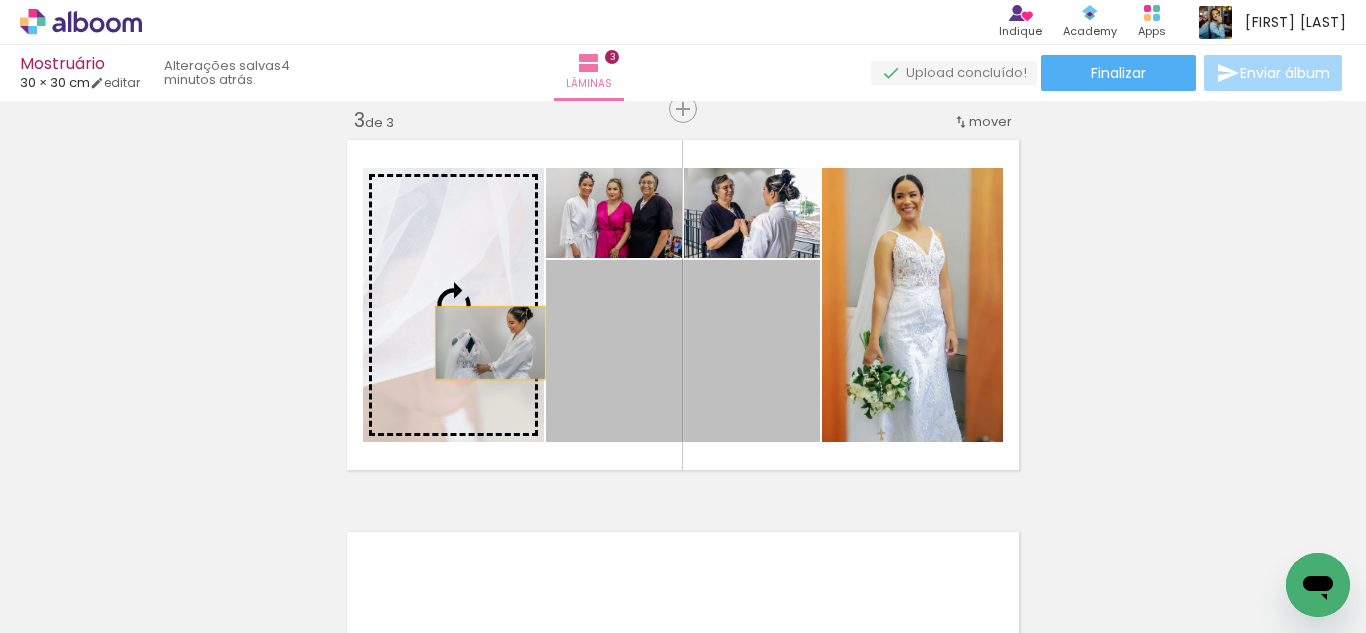 drag, startPoint x: 746, startPoint y: 360, endPoint x: 477, endPoint y: 343, distance: 269.53665 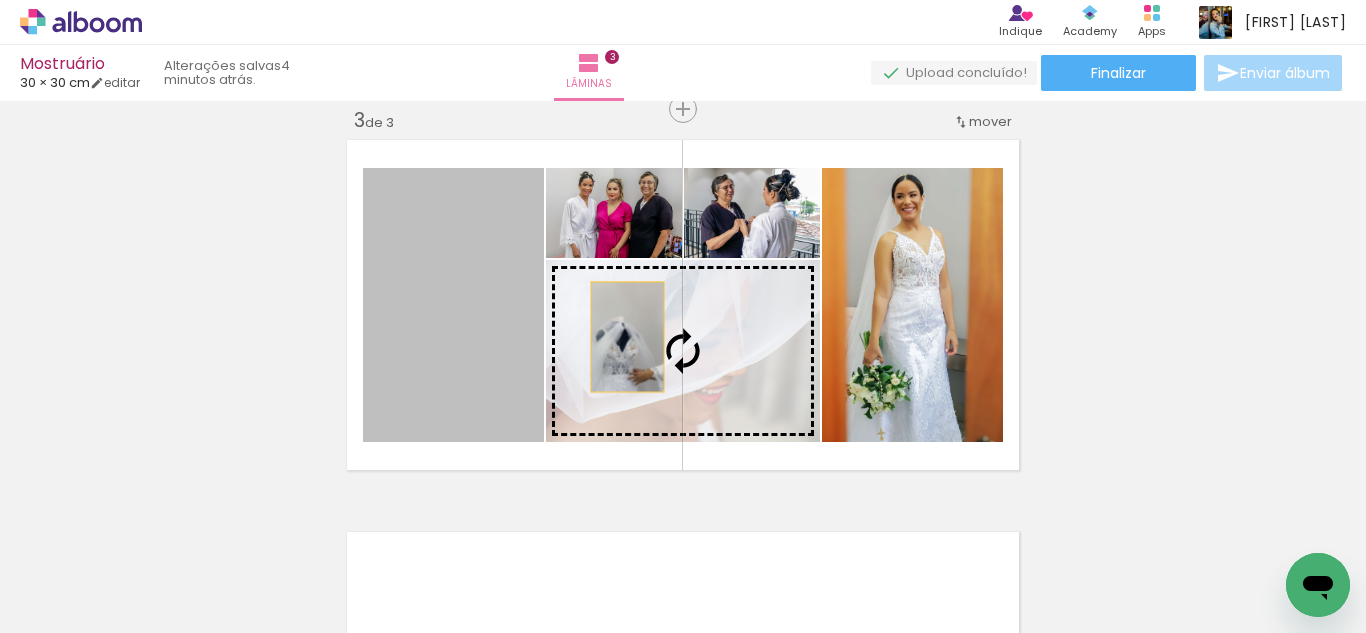 drag, startPoint x: 474, startPoint y: 324, endPoint x: 619, endPoint y: 337, distance: 145.58159 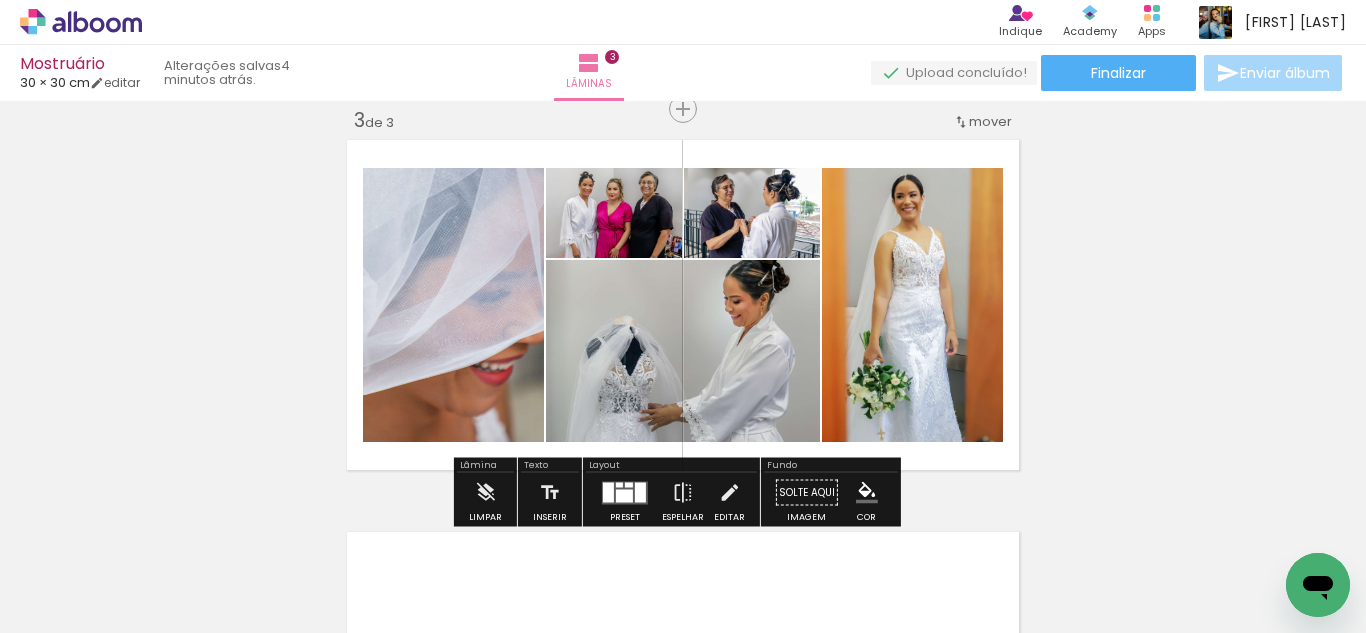 click at bounding box center (624, 495) 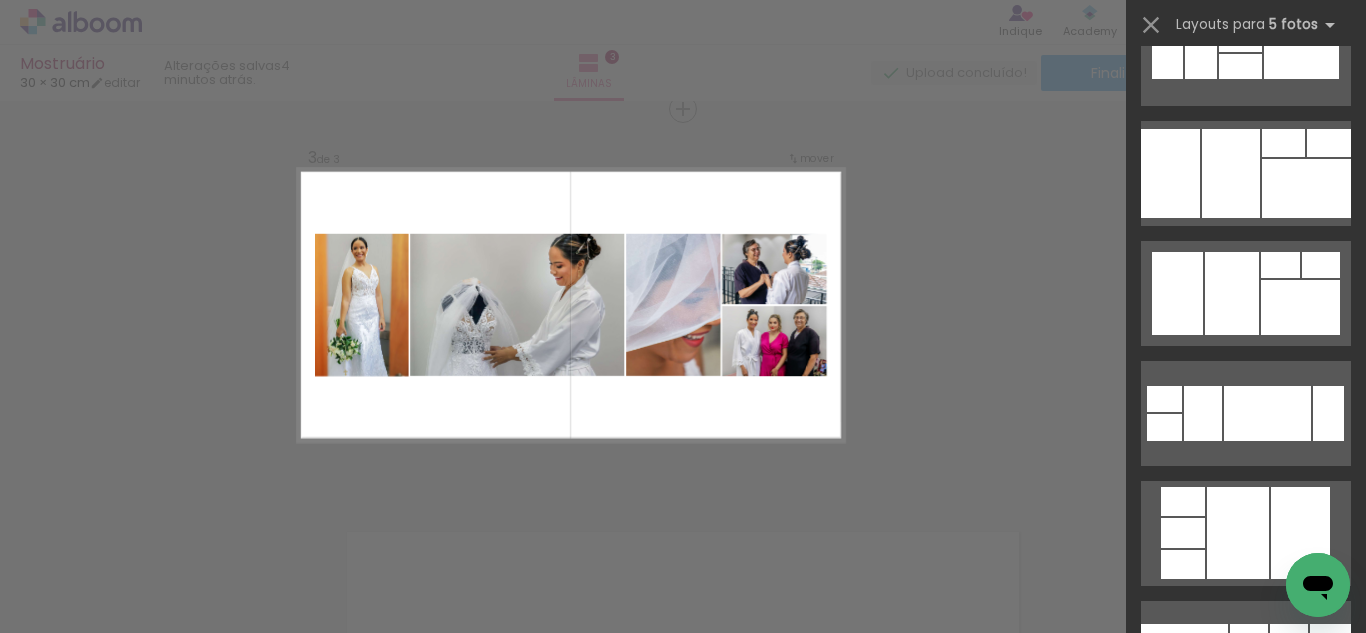scroll, scrollTop: 18200, scrollLeft: 0, axis: vertical 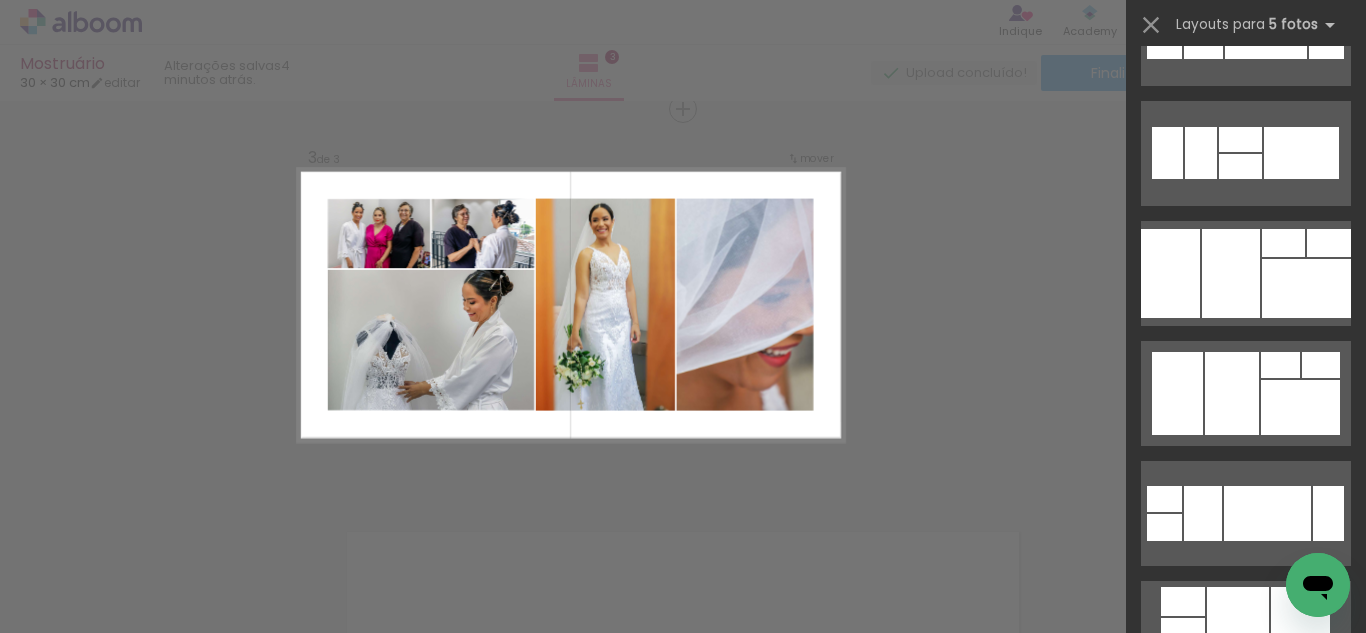 click at bounding box center (1249, 753) 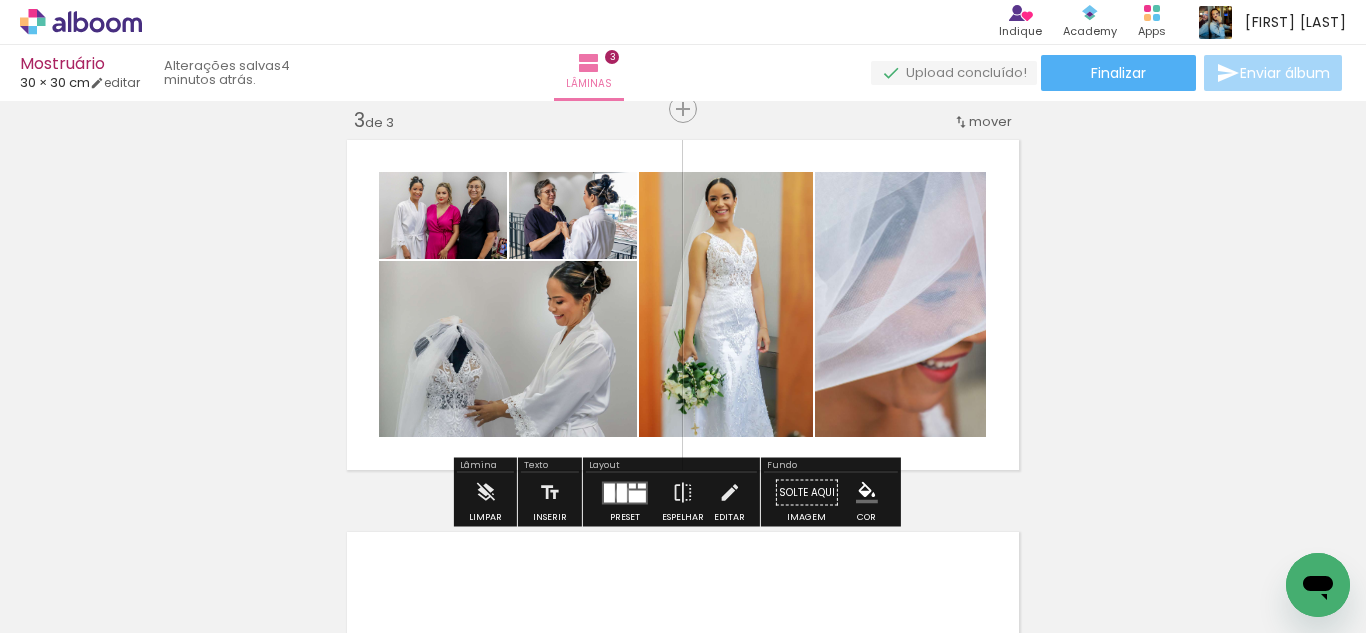 click at bounding box center (622, 492) 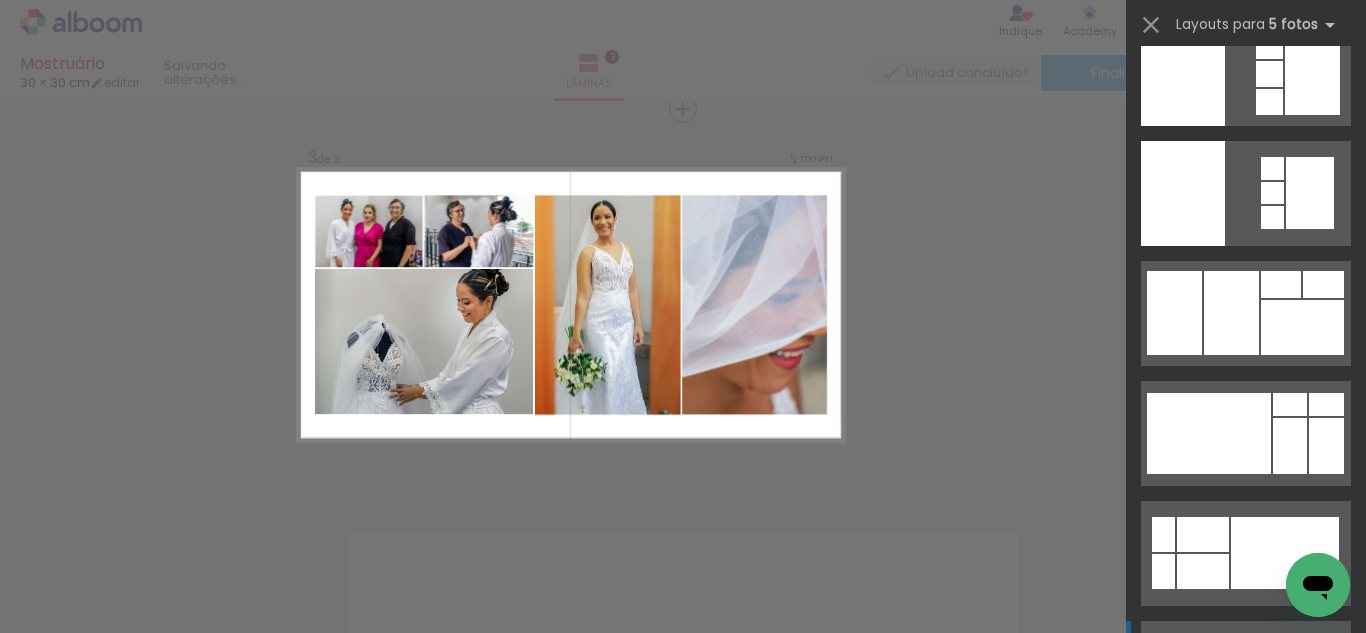 scroll, scrollTop: 13380, scrollLeft: 0, axis: vertical 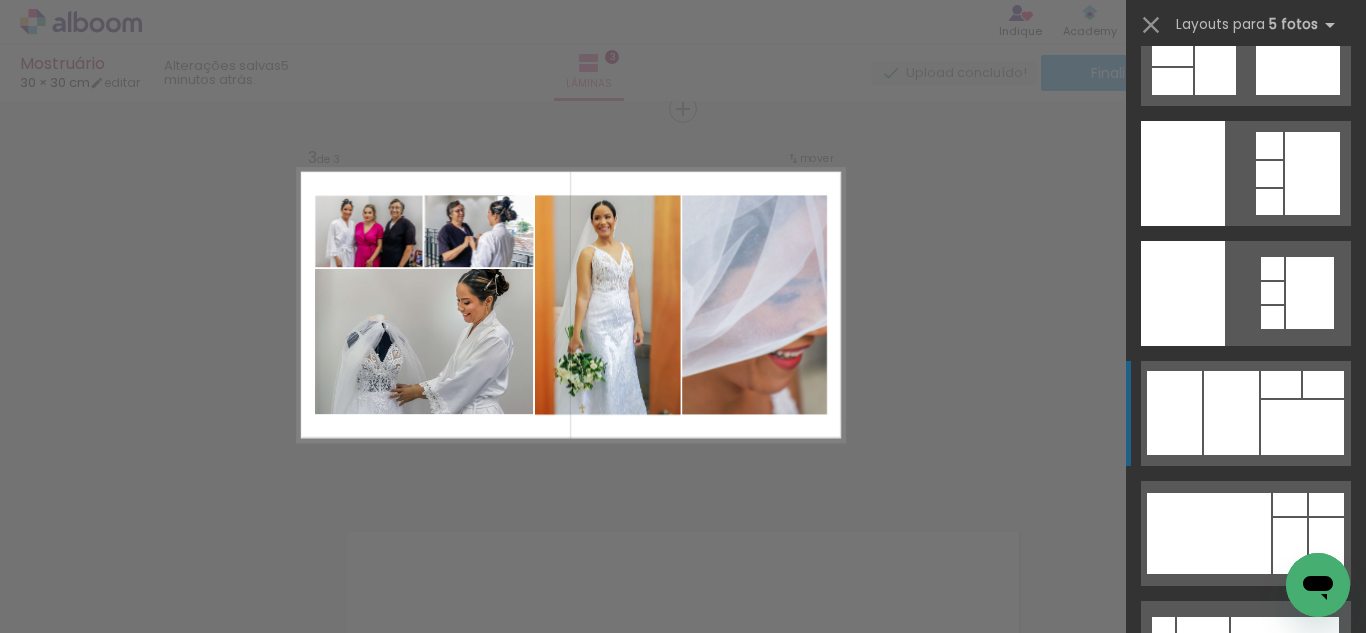 click at bounding box center (1227, -86) 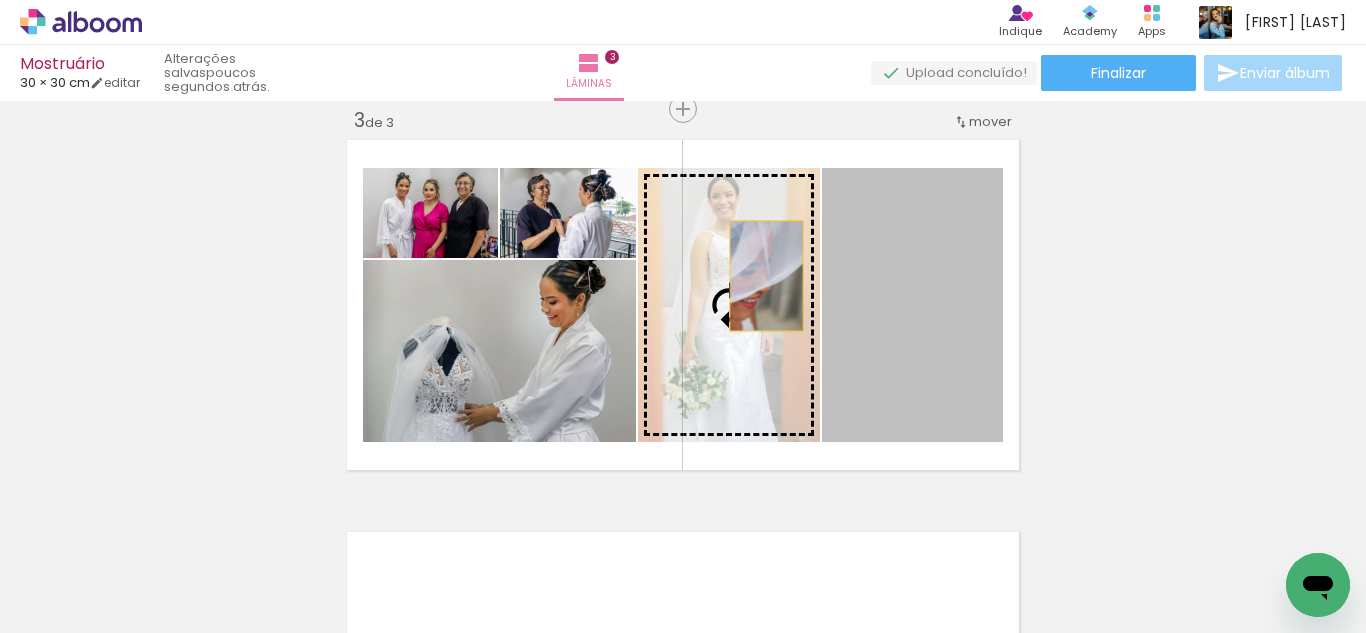 drag, startPoint x: 897, startPoint y: 280, endPoint x: 739, endPoint y: 274, distance: 158.11388 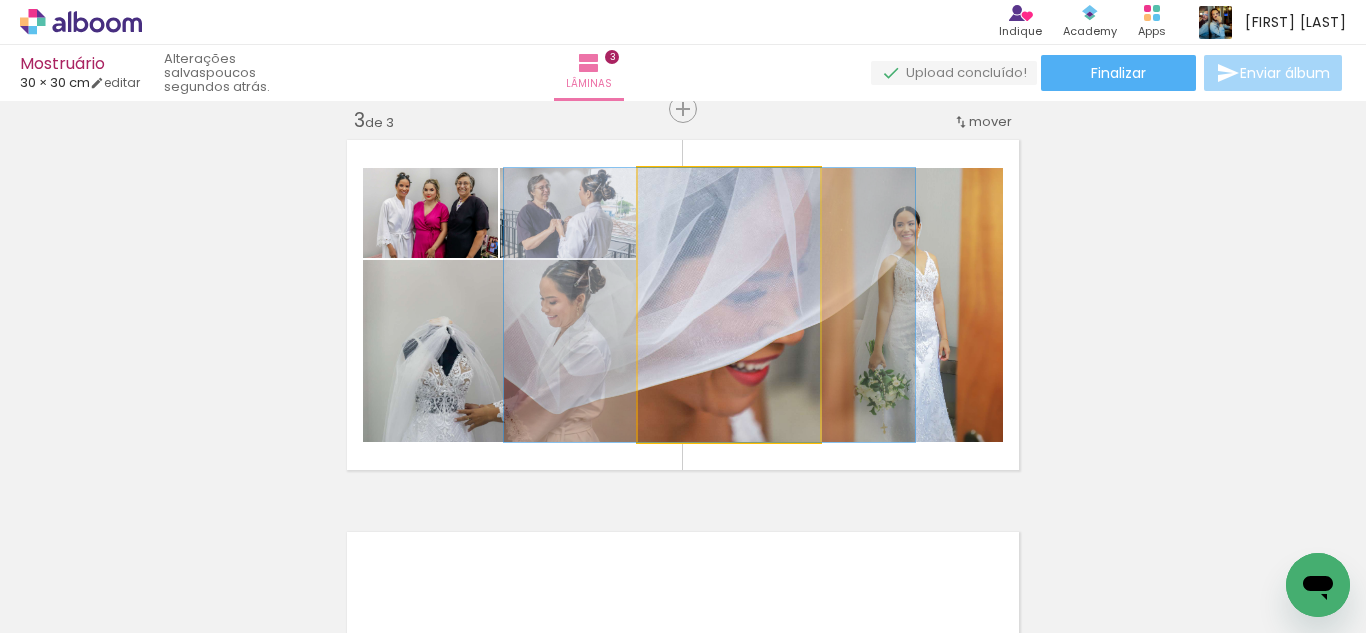 drag, startPoint x: 751, startPoint y: 280, endPoint x: 732, endPoint y: 280, distance: 19 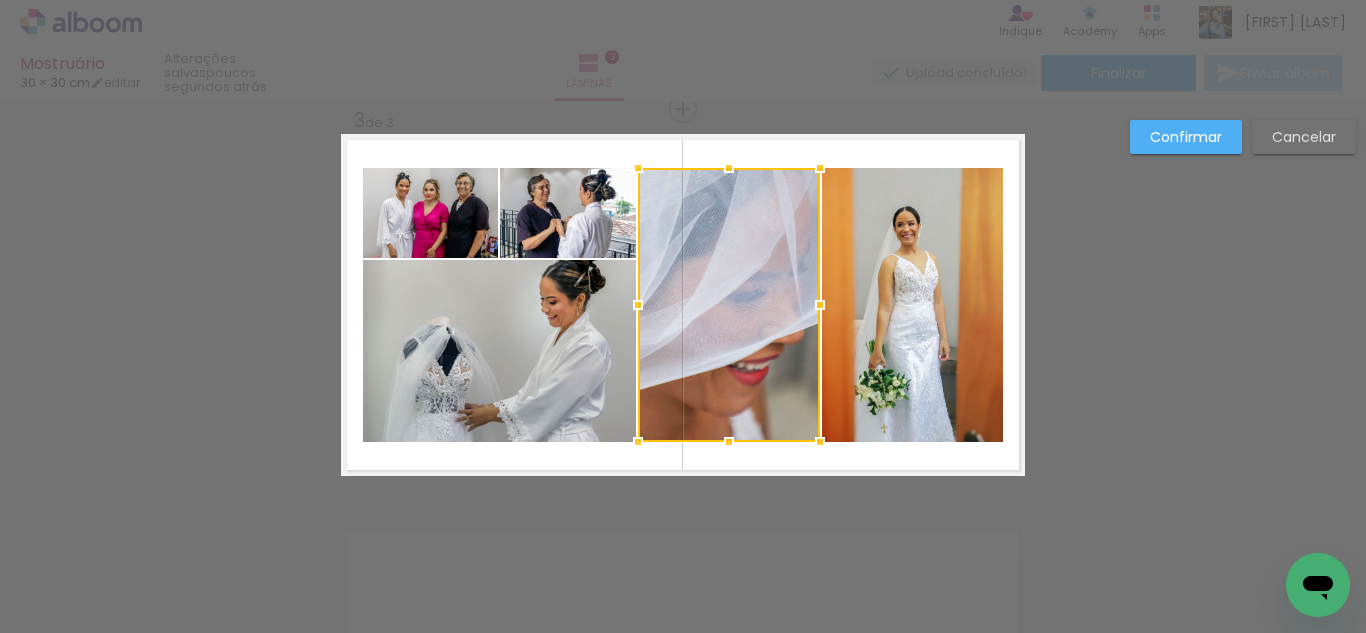 click on "Confirmar Cancelar" at bounding box center (683, 100) 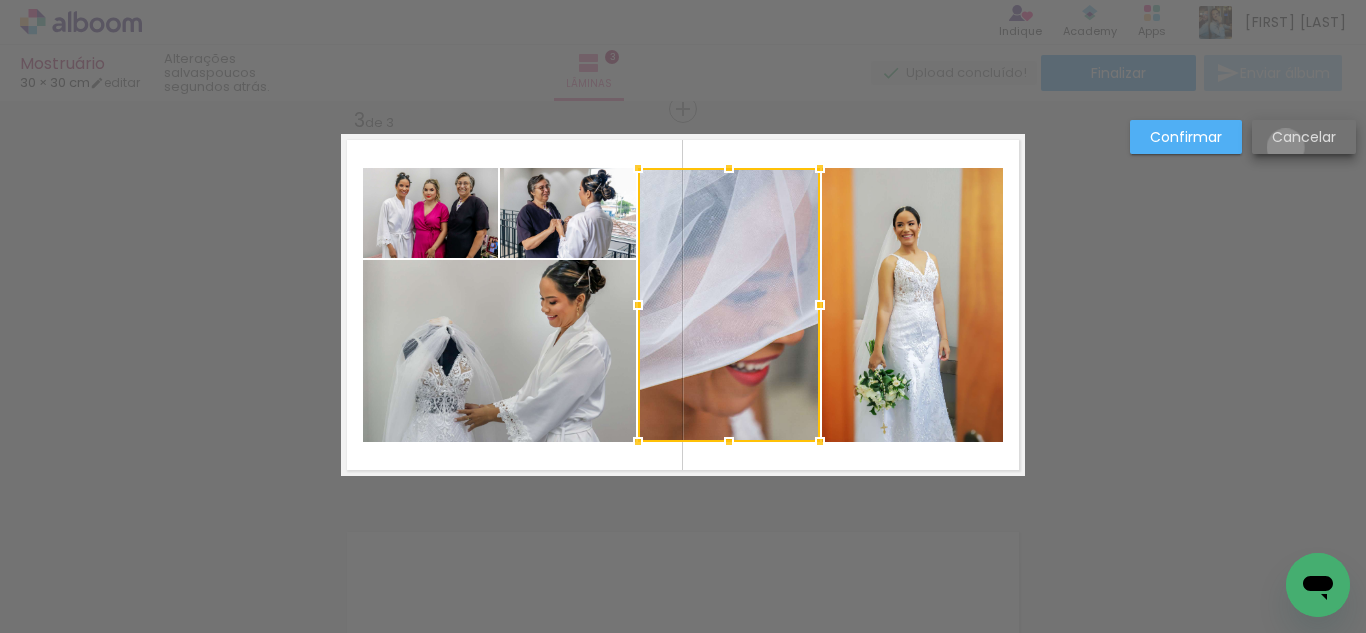 click on "Cancelar" at bounding box center [1304, 137] 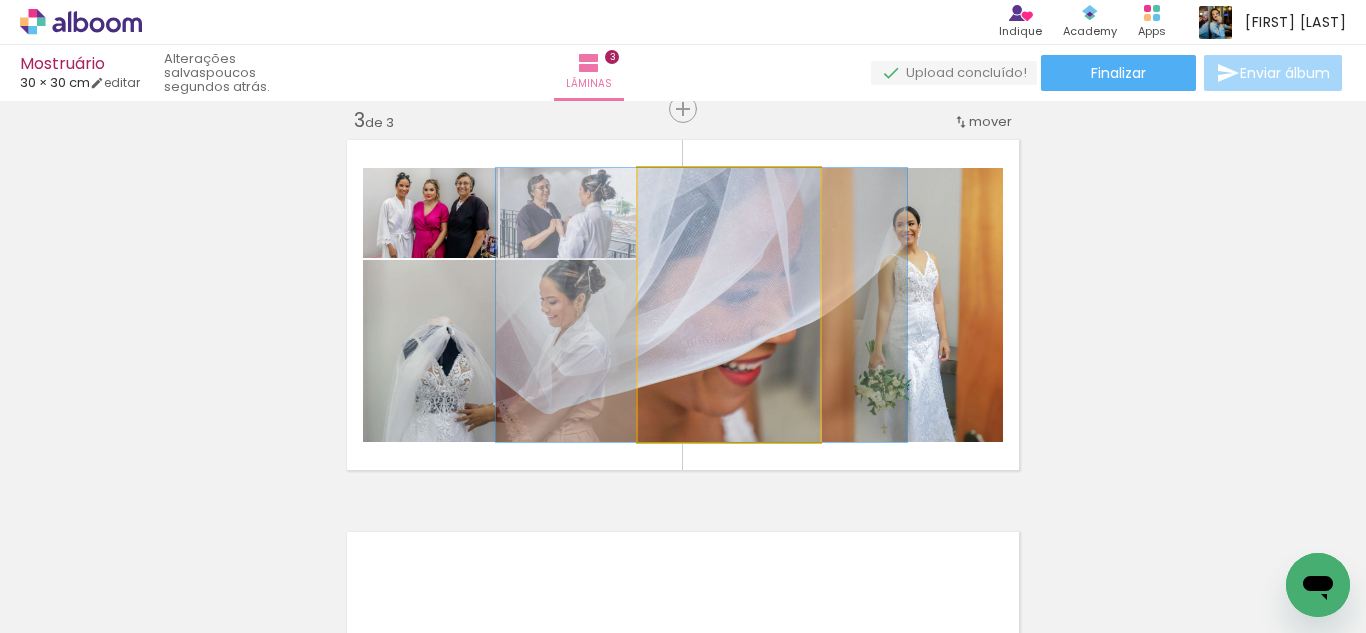 drag, startPoint x: 784, startPoint y: 316, endPoint x: 757, endPoint y: 315, distance: 27.018513 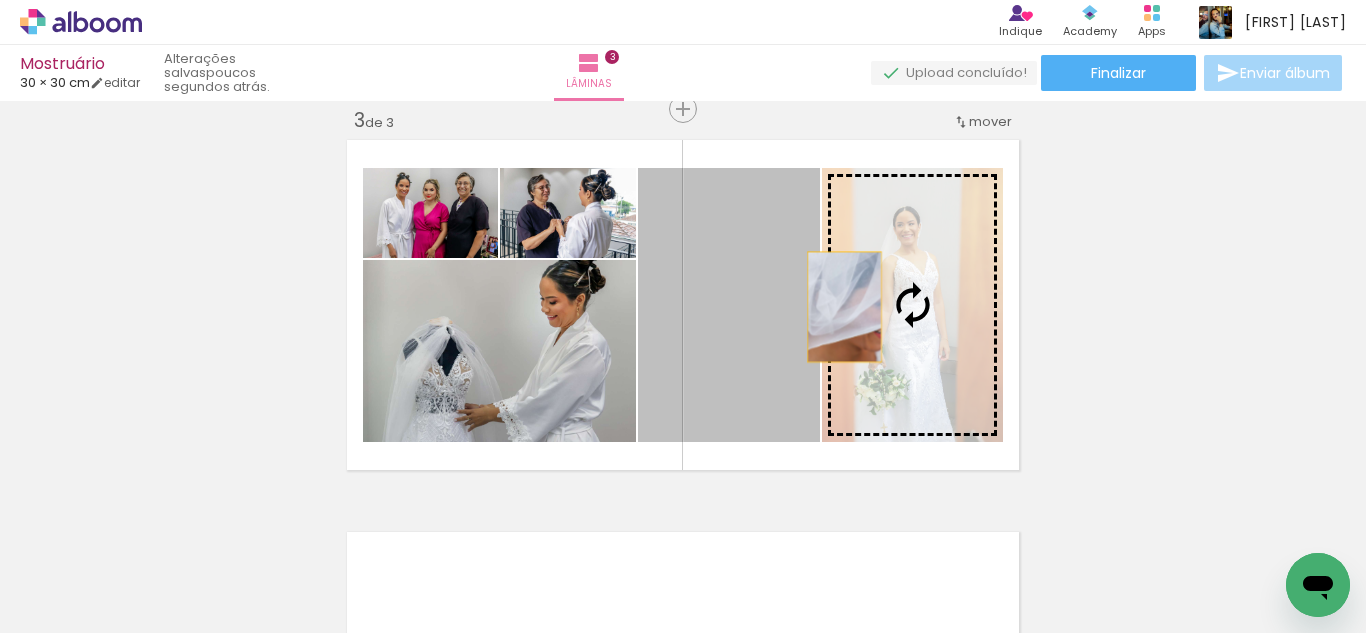 drag, startPoint x: 737, startPoint y: 315, endPoint x: 836, endPoint y: 307, distance: 99.32271 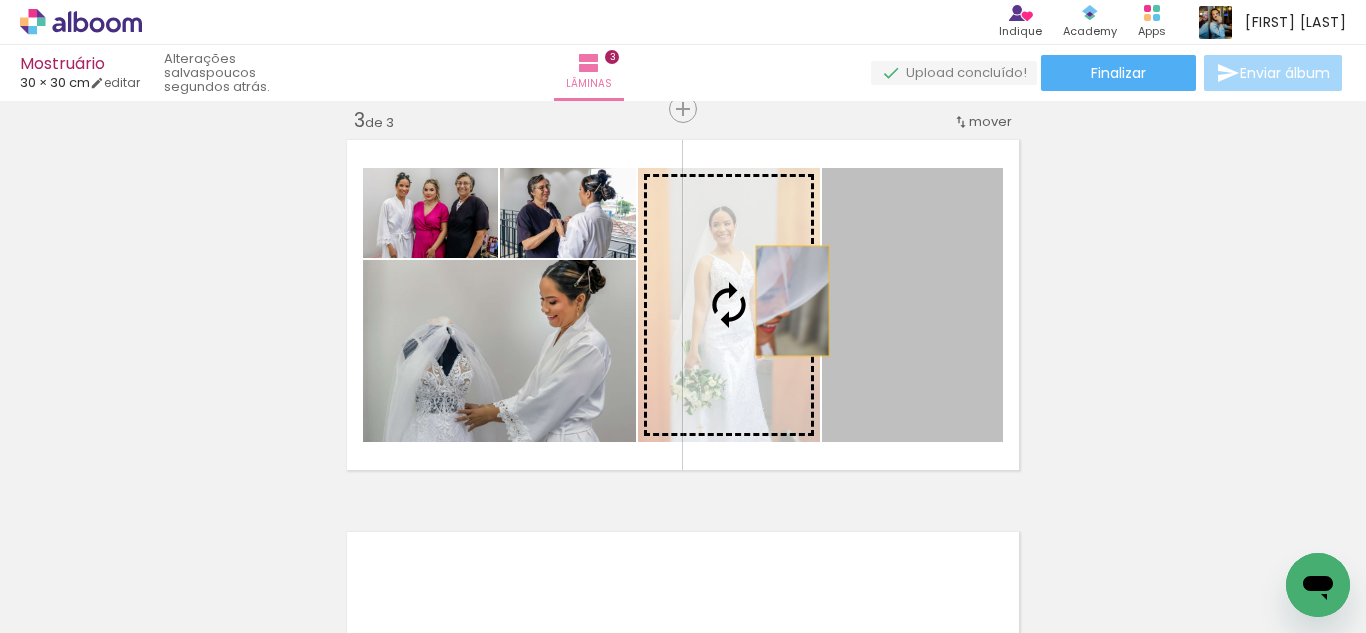 drag, startPoint x: 908, startPoint y: 301, endPoint x: 763, endPoint y: 304, distance: 145.03104 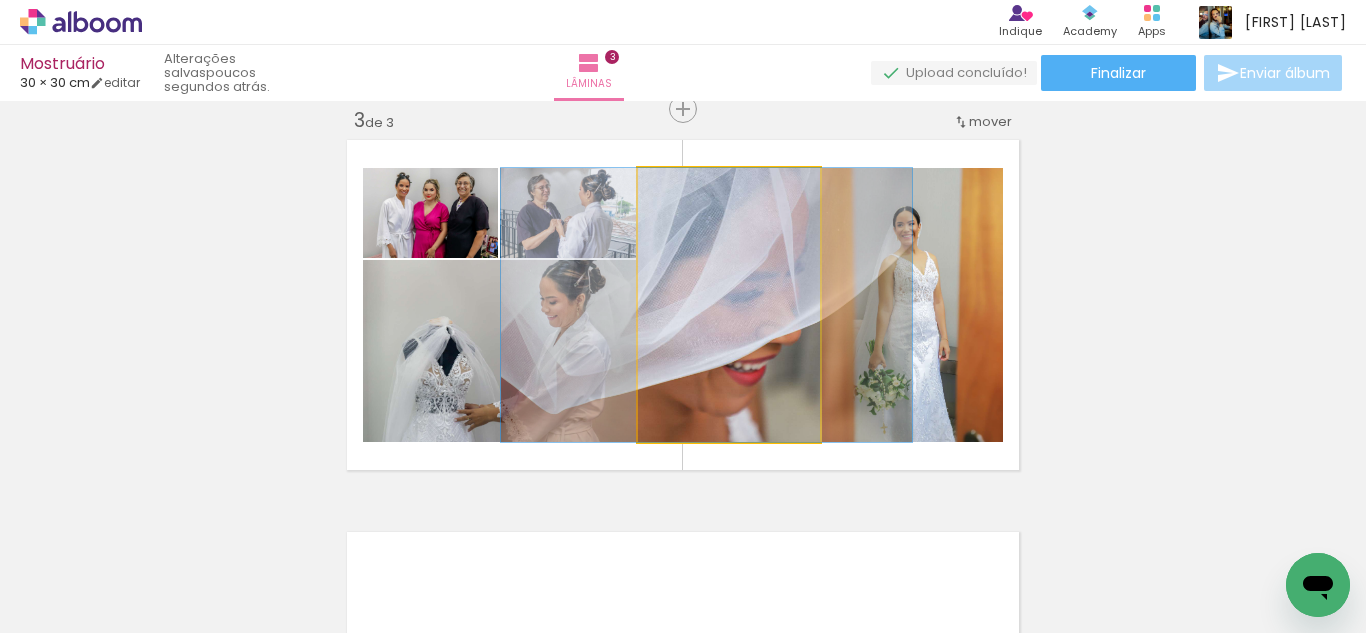 drag, startPoint x: 738, startPoint y: 284, endPoint x: 675, endPoint y: 282, distance: 63.03174 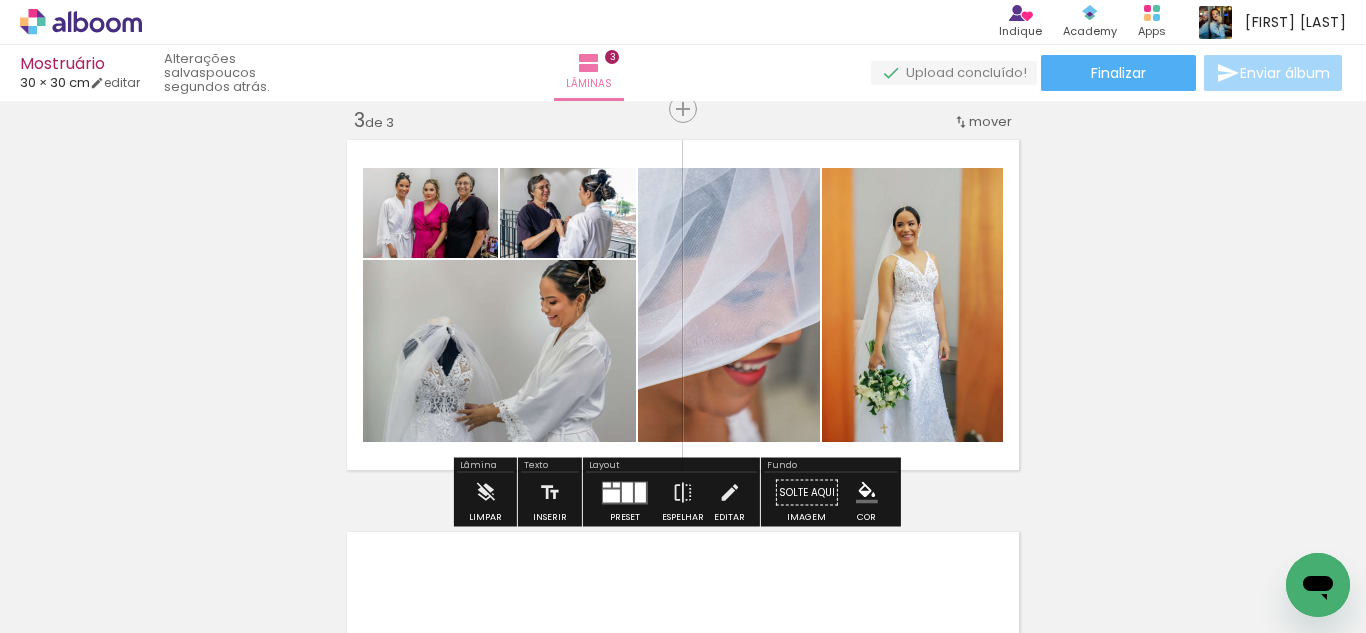click 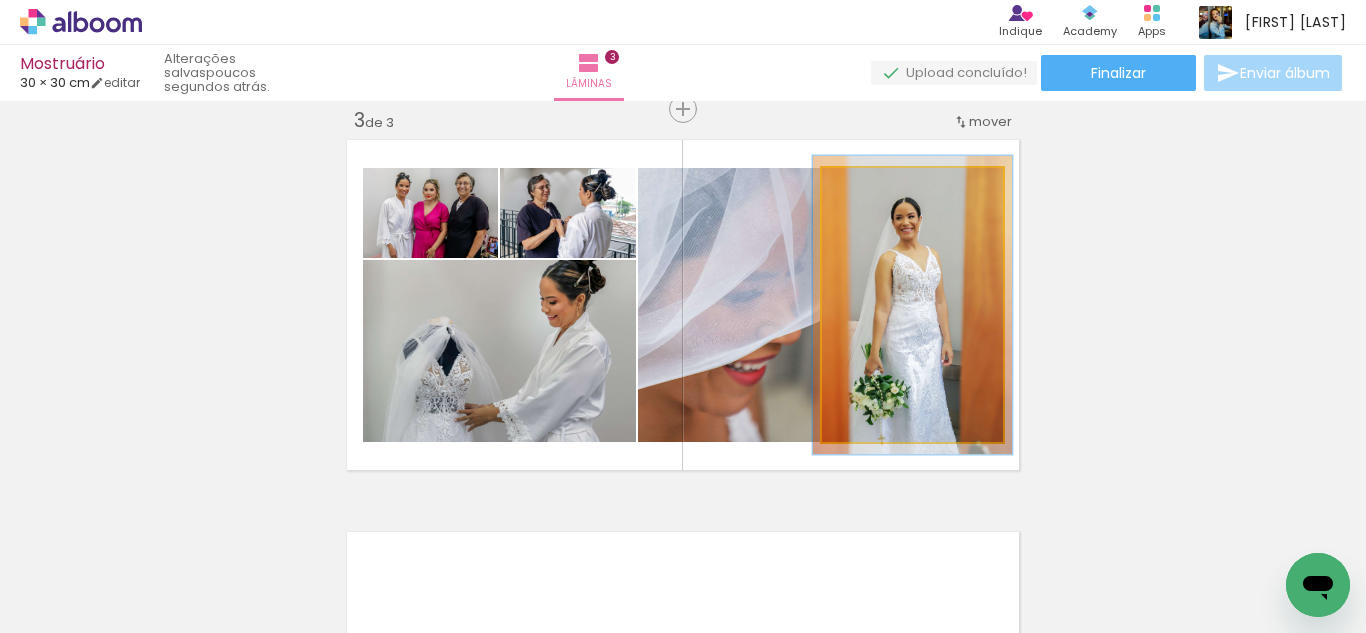 click at bounding box center (875, 189) 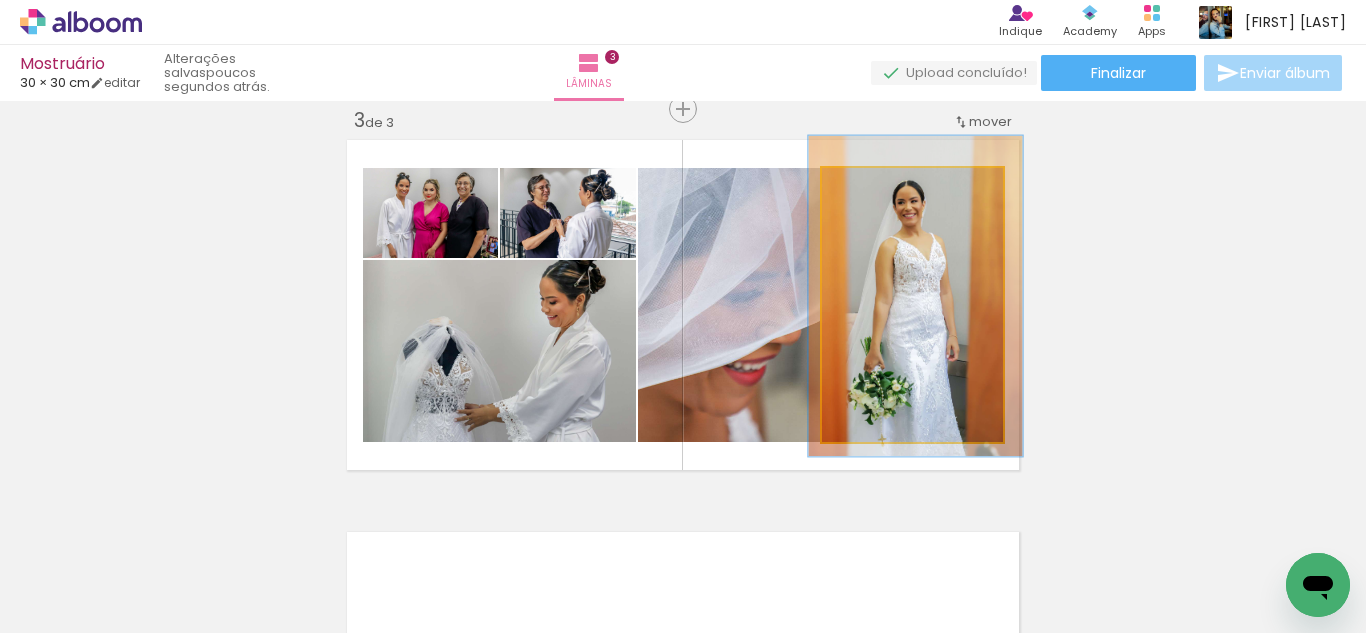 type on "117" 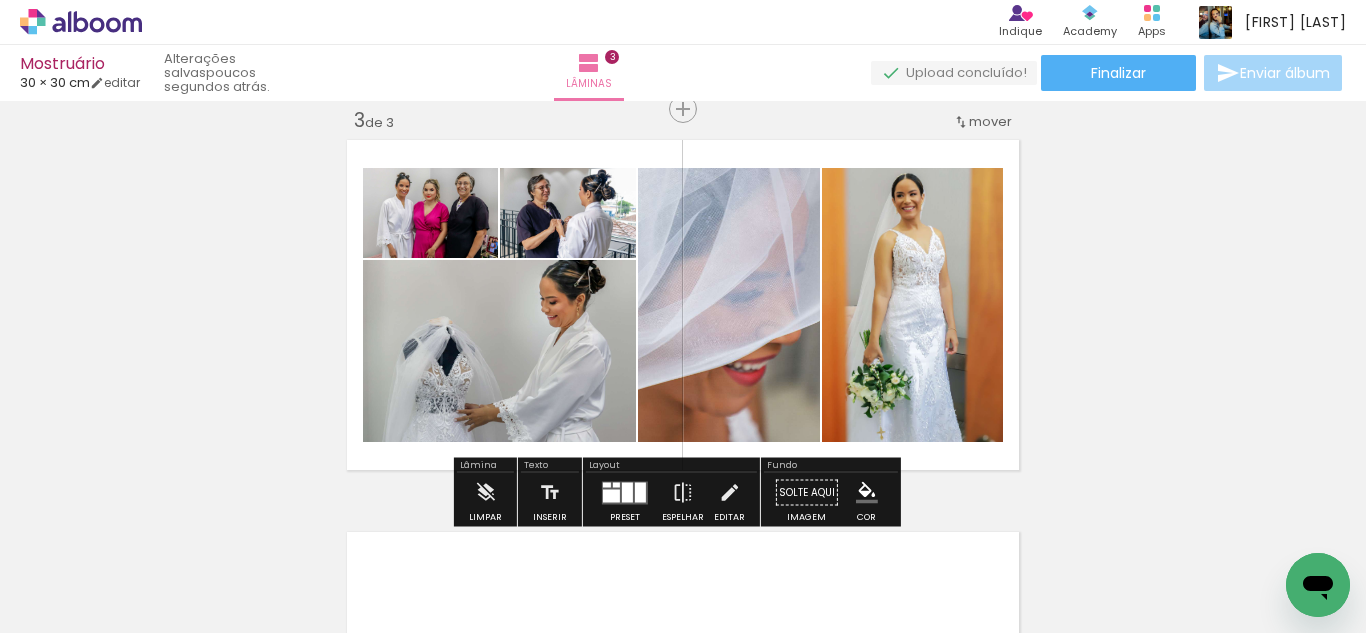 click on "Inserir lâmina 1  de 3  Inserir lâmina 2  de 3  Inserir lâmina 3  de 3" at bounding box center [683, 83] 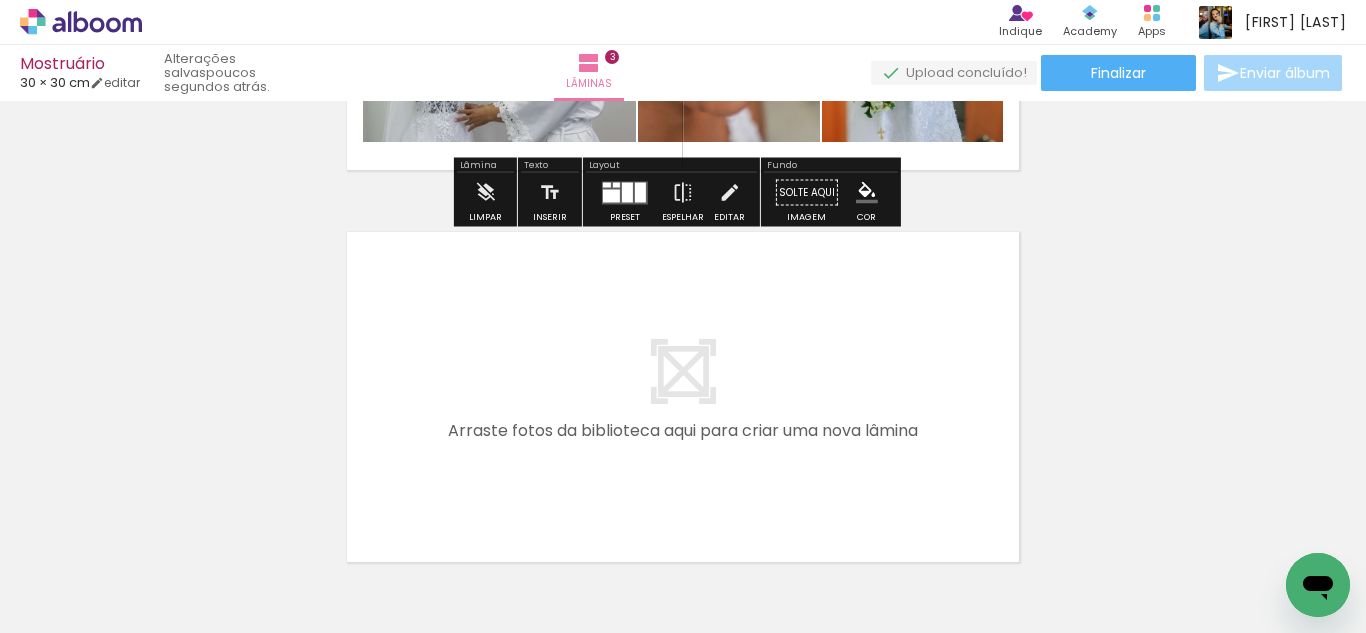 scroll, scrollTop: 1209, scrollLeft: 0, axis: vertical 